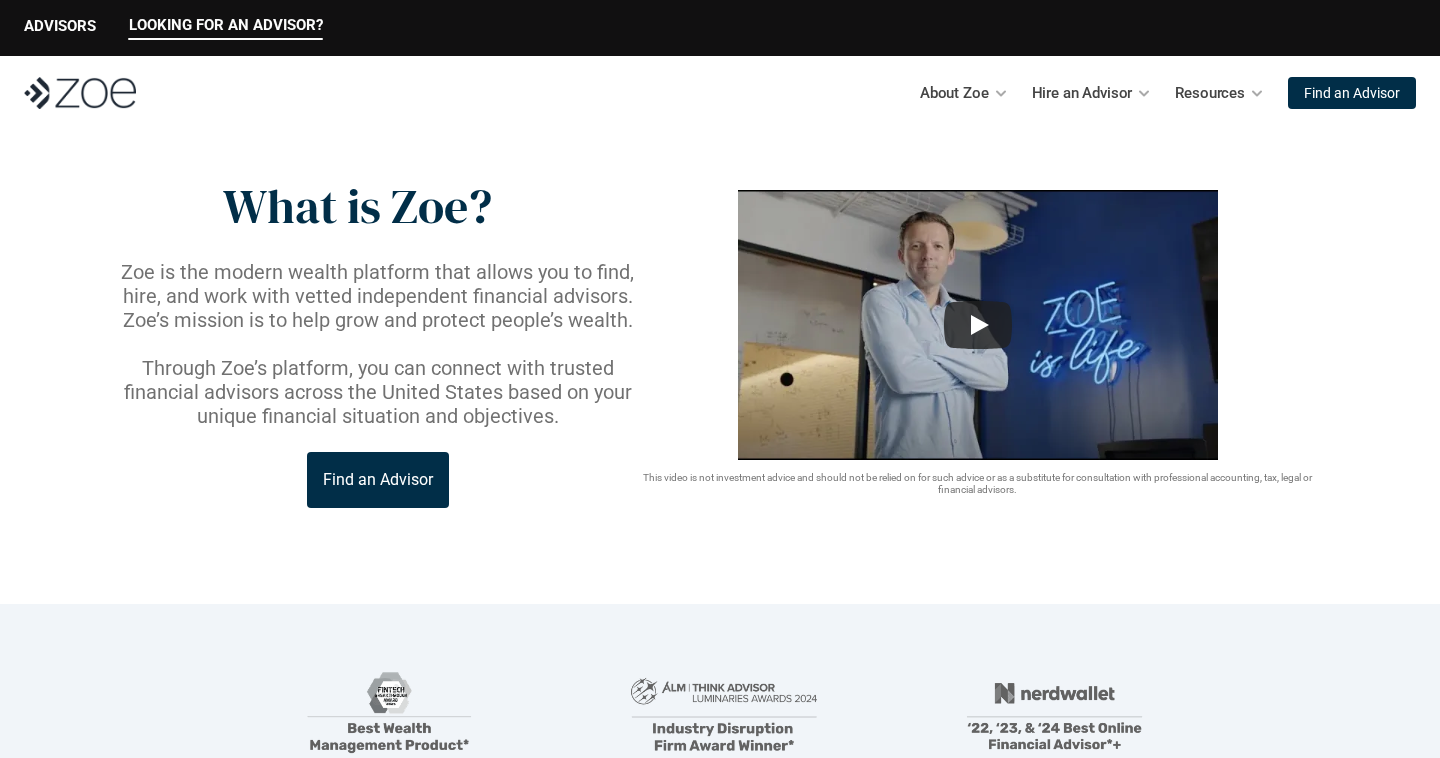 scroll, scrollTop: 58, scrollLeft: 0, axis: vertical 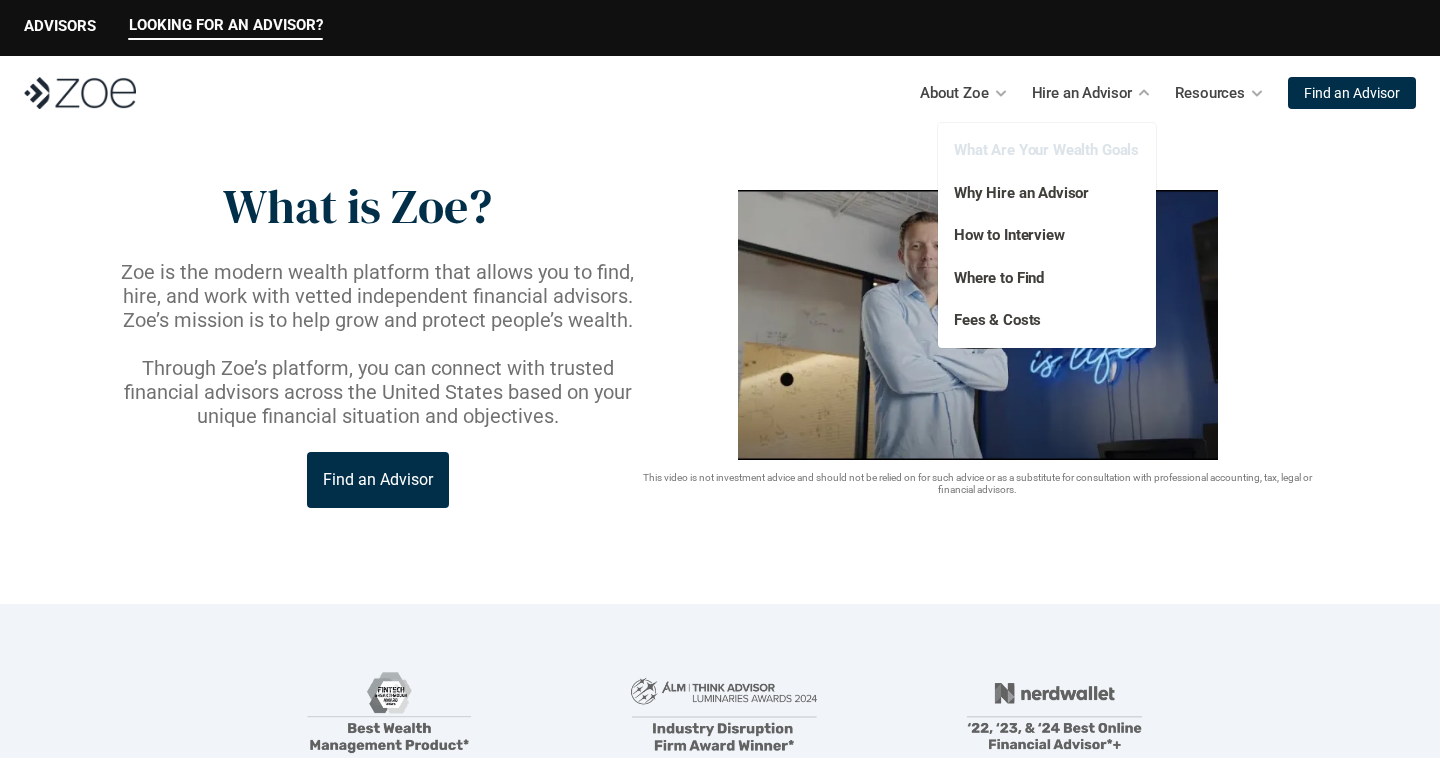 click on "What Are Your Wealth Goals" at bounding box center [1046, 150] 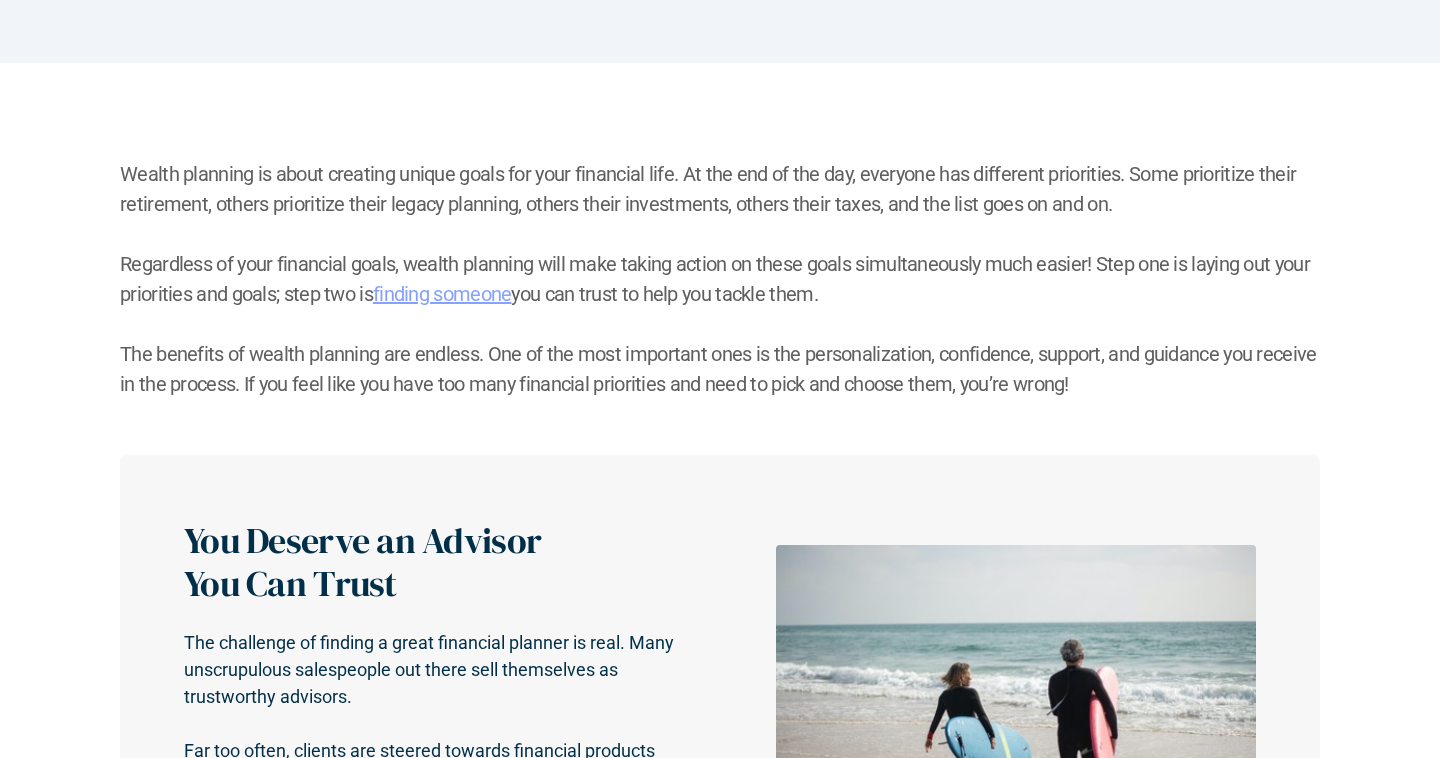 scroll, scrollTop: 0, scrollLeft: 0, axis: both 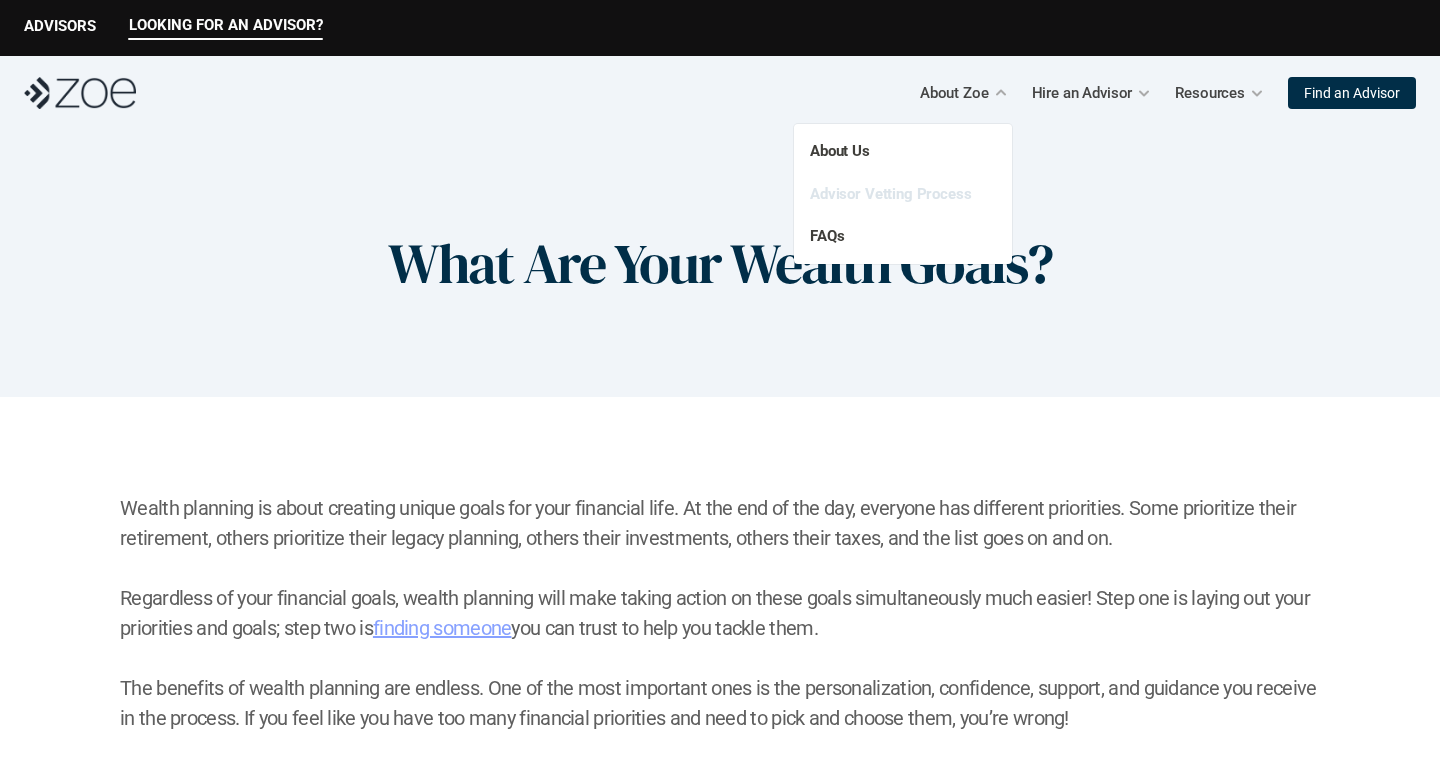 click on "Advisor Vetting Process" at bounding box center (891, 194) 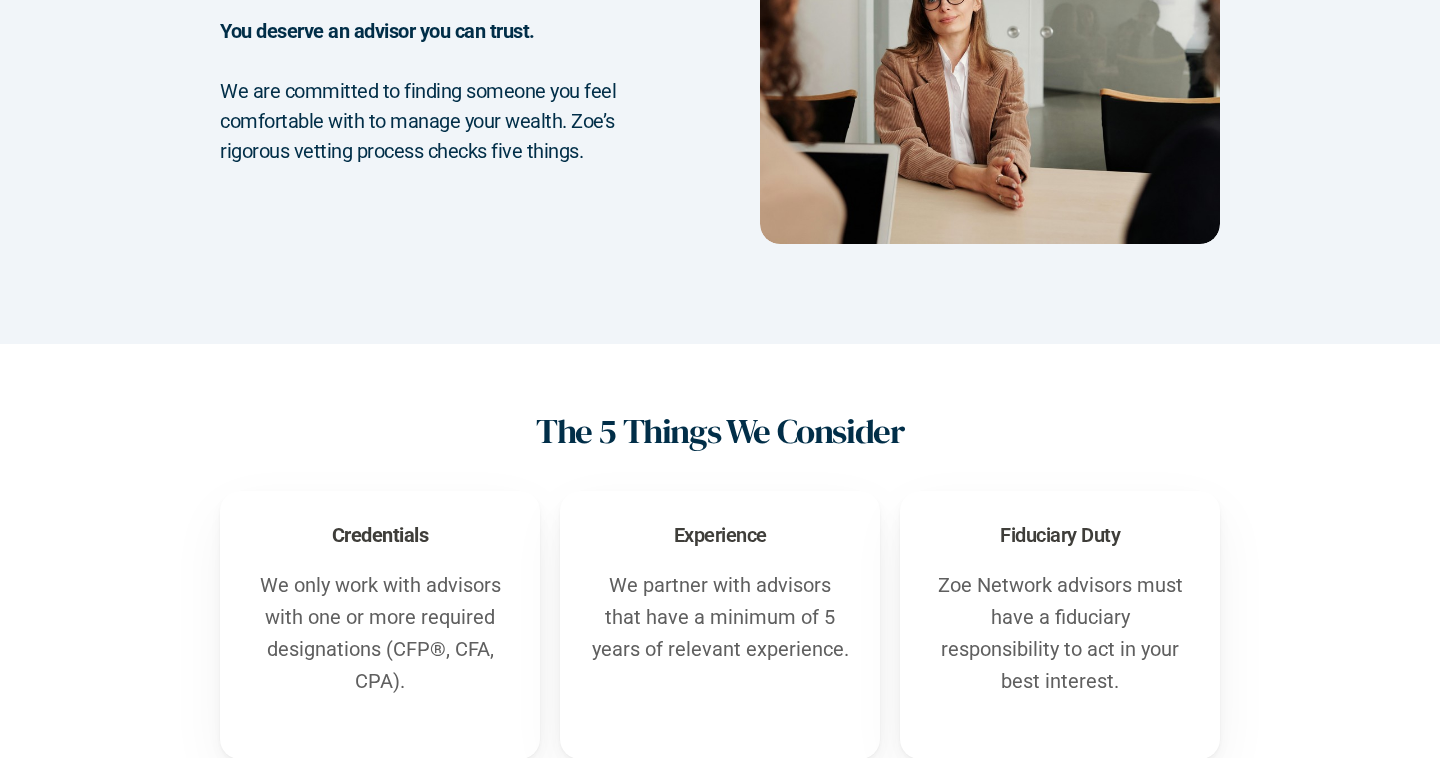 scroll, scrollTop: 0, scrollLeft: 0, axis: both 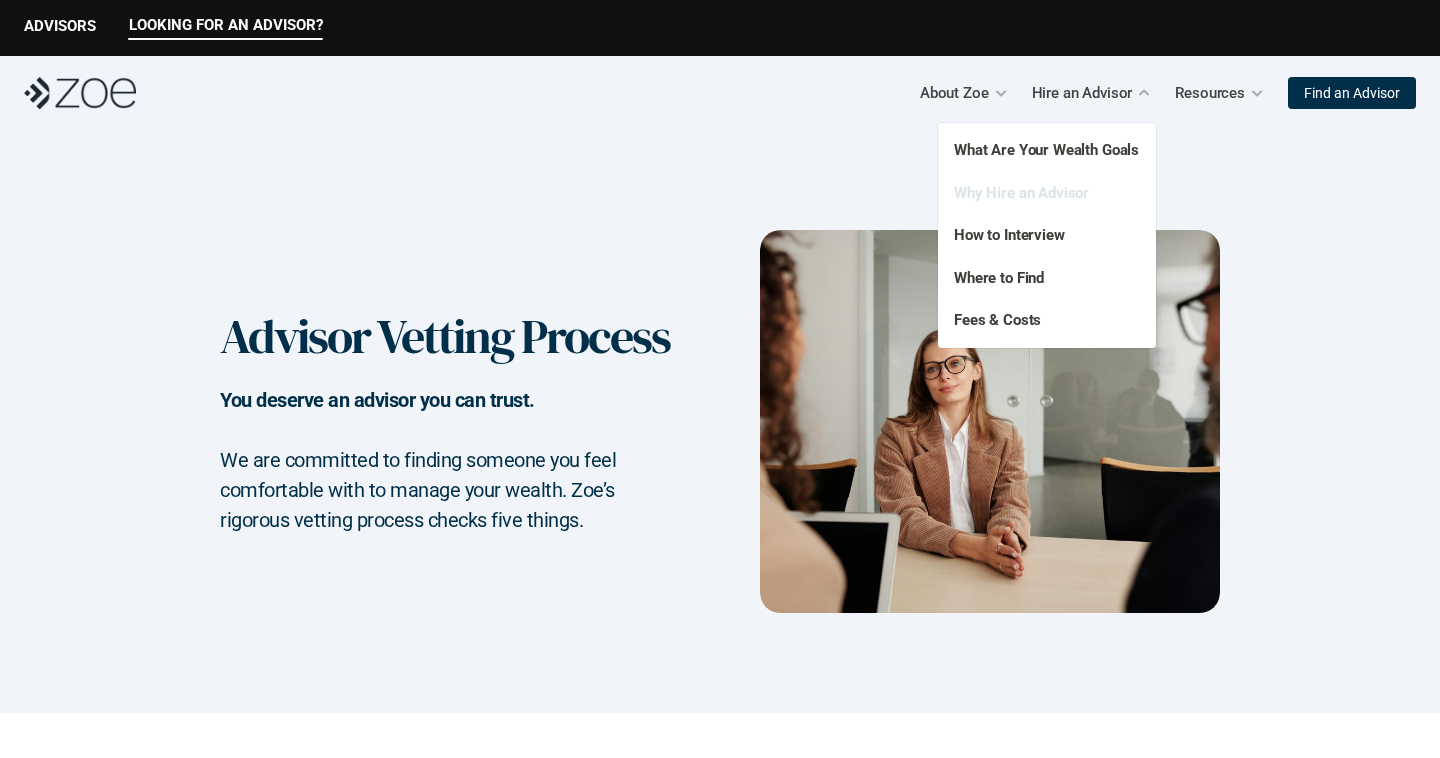 click on "Why Hire an Advisor" at bounding box center [1021, 193] 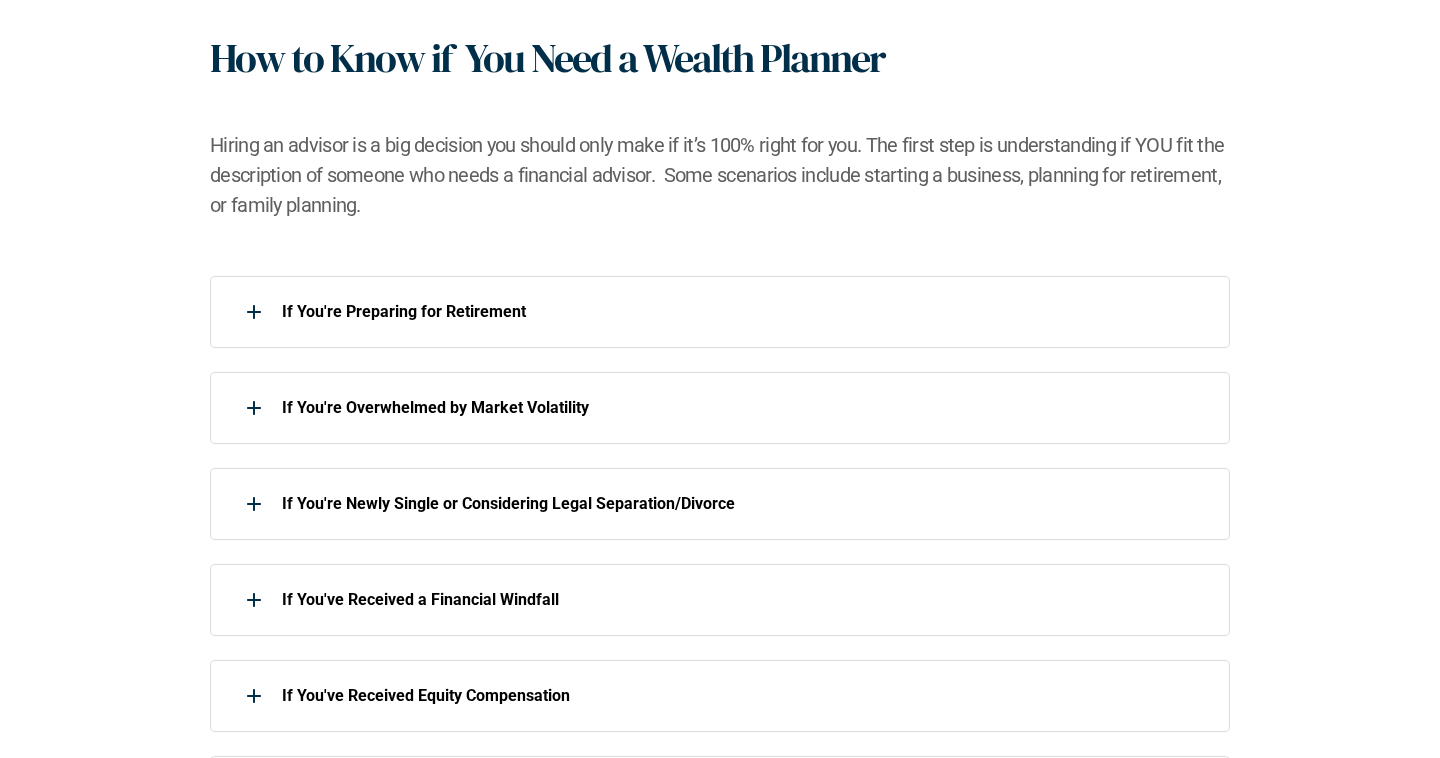 scroll, scrollTop: 856, scrollLeft: 0, axis: vertical 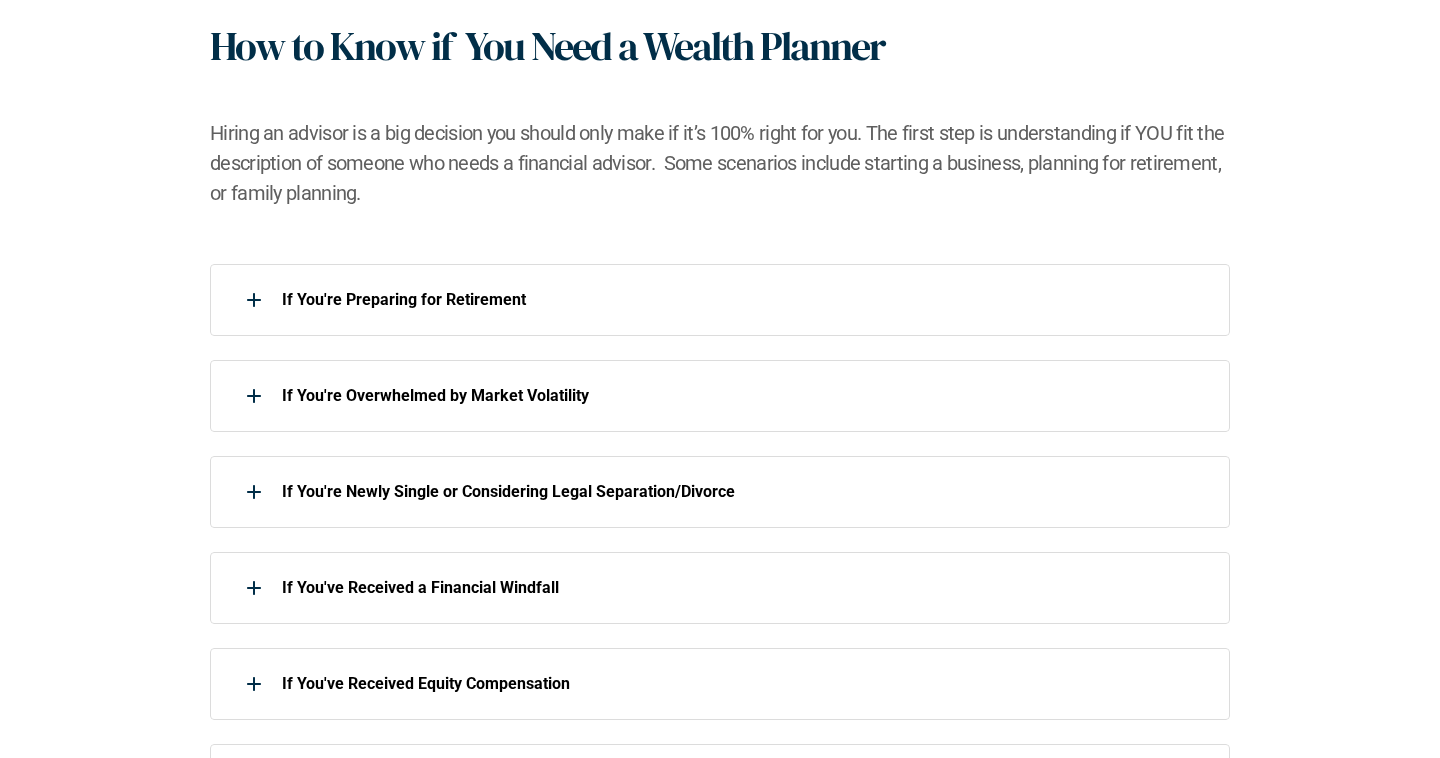 click on "If You're Preparing for Retirement  If You're Overwhelmed by Market Volatility   If You're Newly Single or Considering Legal Separation/Divorce   If You've Received a Financial Windfall If You've Received Equity Compensation If You're Starting a Family or Planning for College  If You're Going Through a Career Change  If You Have Children with Special Needs" at bounding box center (720, 636) 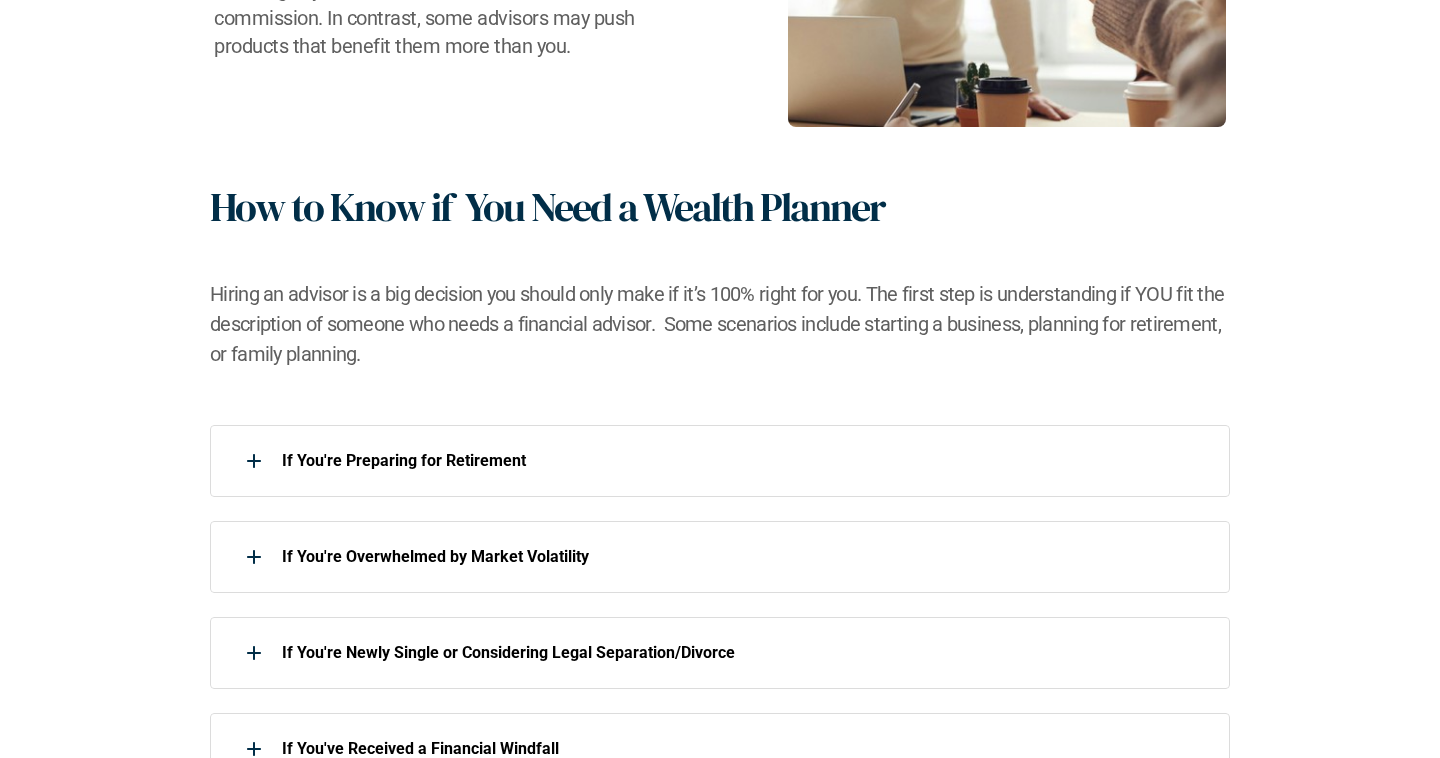 scroll, scrollTop: 0, scrollLeft: 0, axis: both 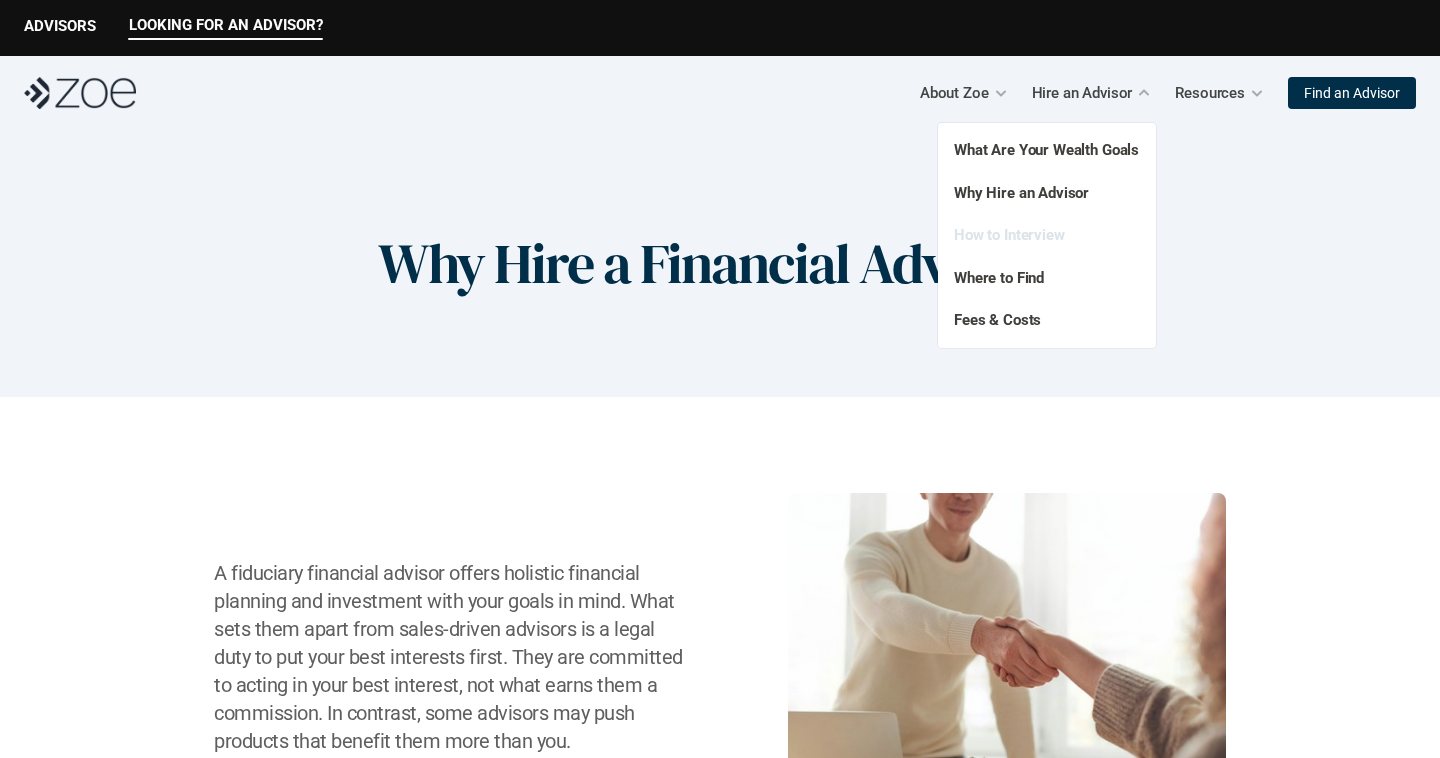 click on "How to Interview" at bounding box center (1009, 235) 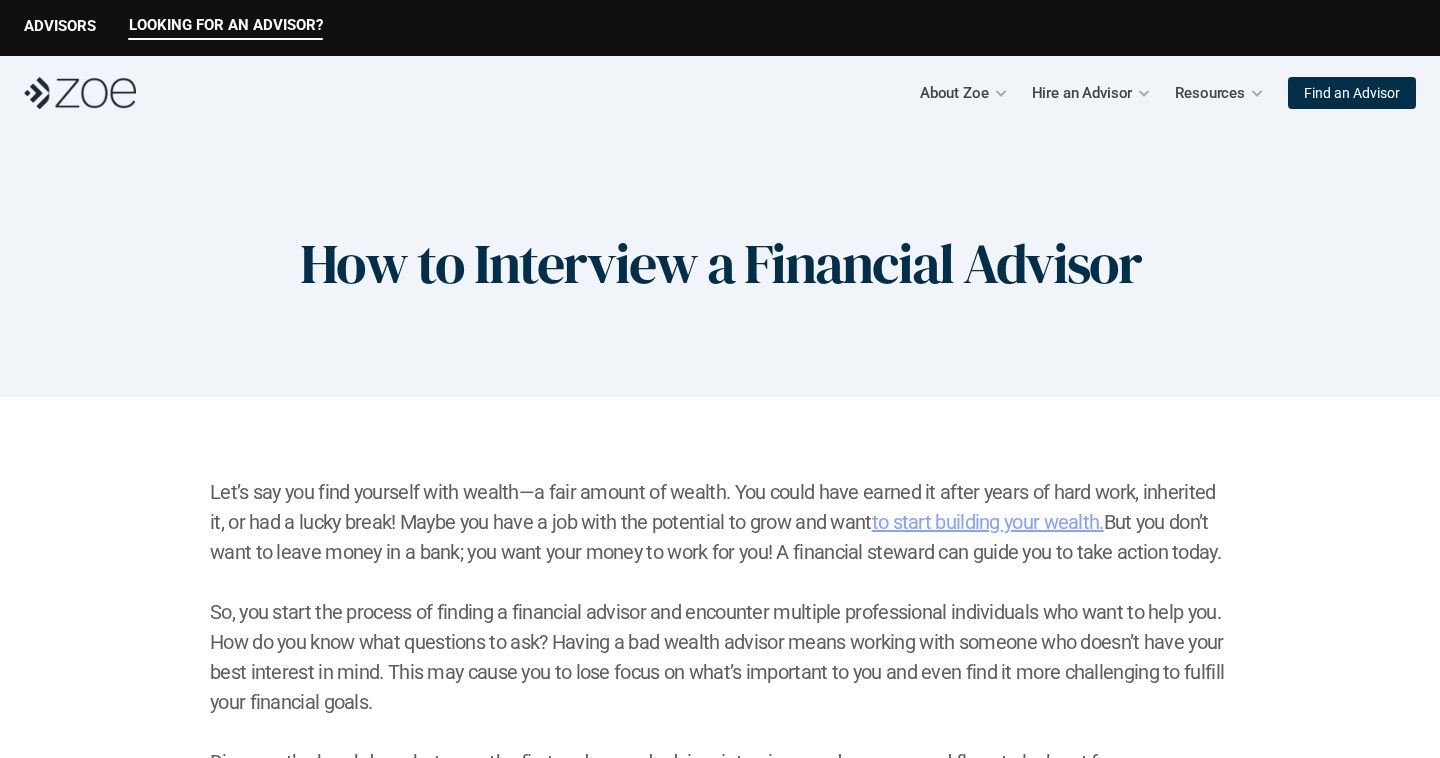 click on "Let’s say you find yourself with wealth—a fair amount of wealth. You could have earned it after years of hard work, inherited it, or had a lucky break! Maybe you have a job with the potential to grow and want  to start building your wealth.  But you don’t want to leave money in a bank; you want your money to work for you! A financial steward can guide you to take action today.   So, you start the process of finding a financial advisor and encounter multiple professional individuals who want to help you. How do you know what questions to ask? Having a bad wealth advisor means working with someone who doesn’t have your best interest in mind. This may cause you to lose focus on what’s important to you and even find it more challenging to fulfill your financial goals.  Discover the breakdown between the first and second advisor interviews and common red flags to look out for. Questions For Your First Advisor Interview What is your firm’s philosophy? How do you get compensated? algorithm" at bounding box center (720, 1710) 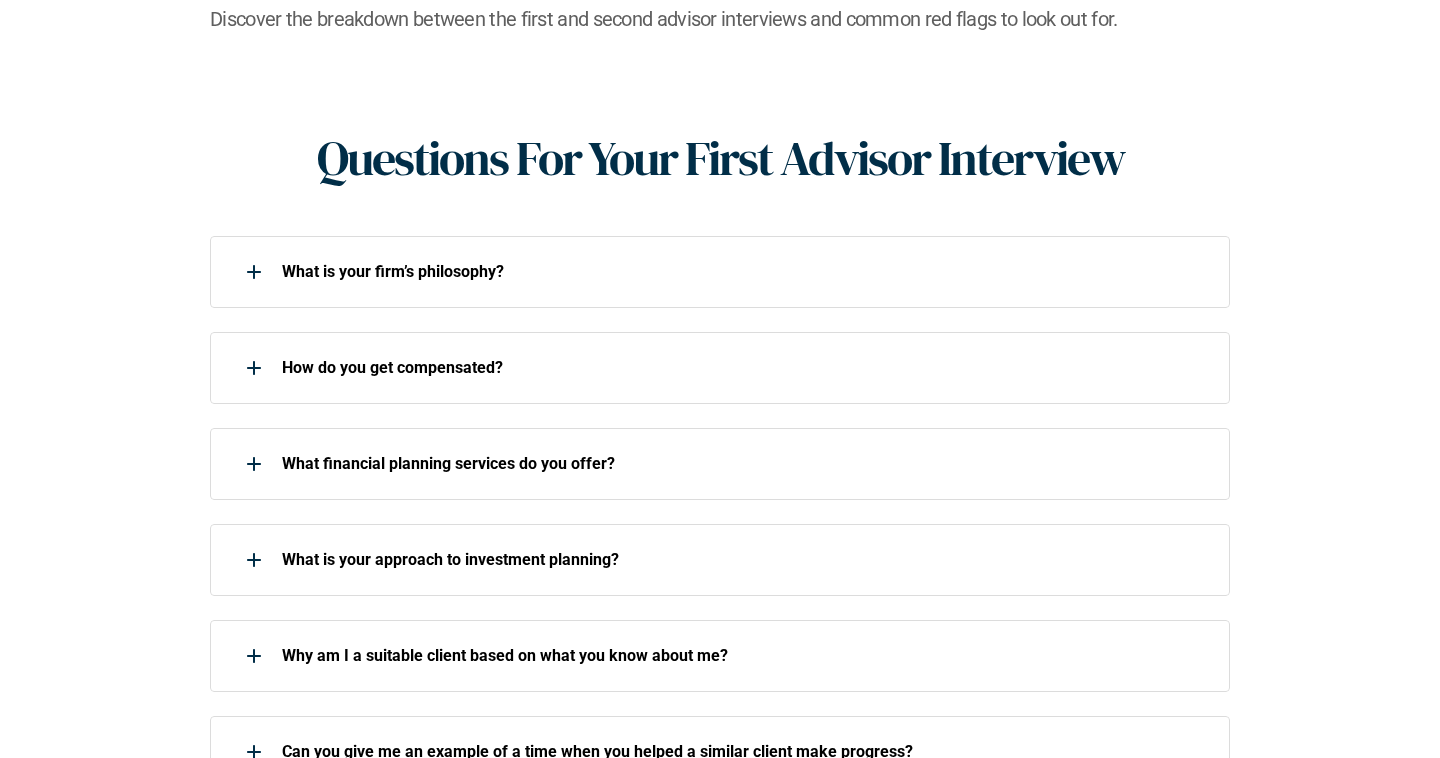 scroll, scrollTop: 758, scrollLeft: 0, axis: vertical 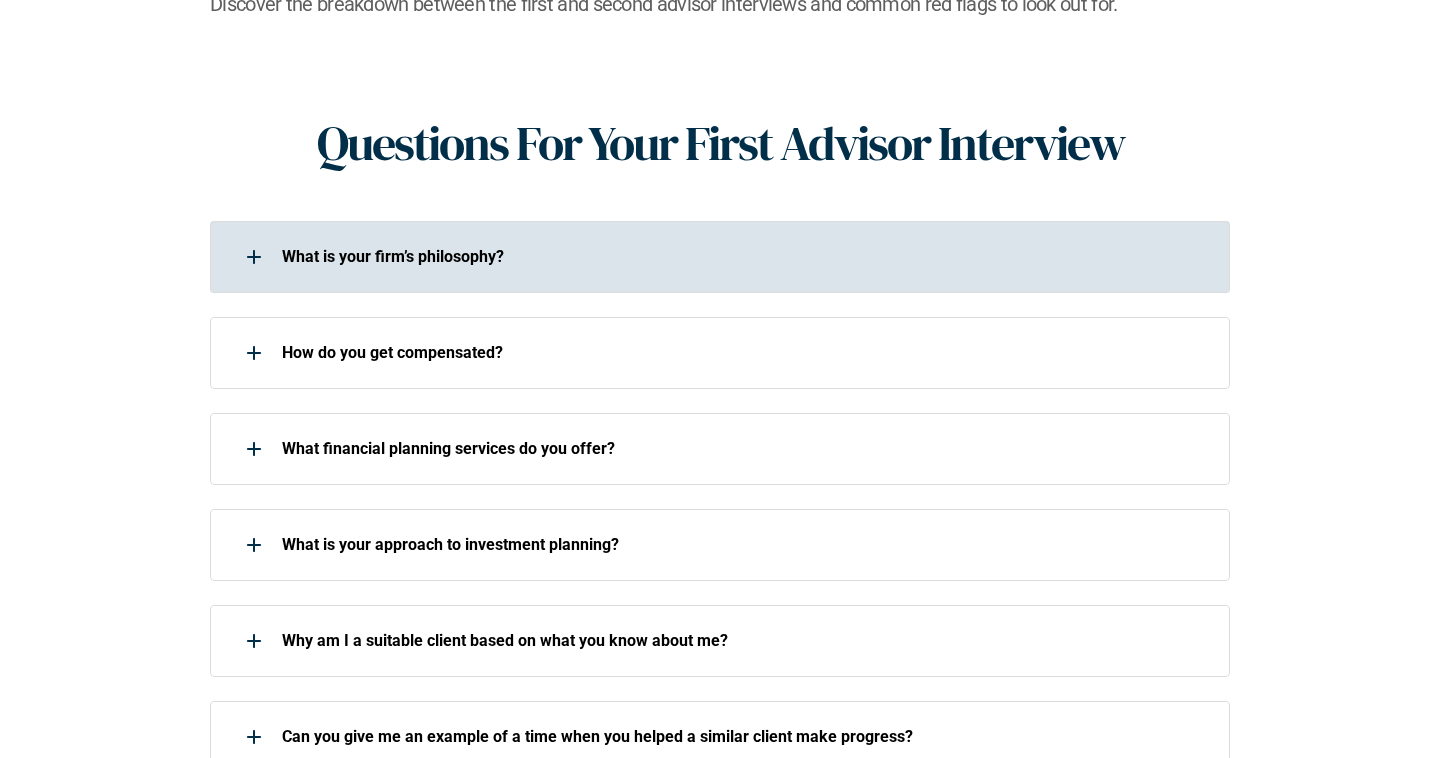 click on "What is your firm’s philosophy?" at bounding box center [707, 257] 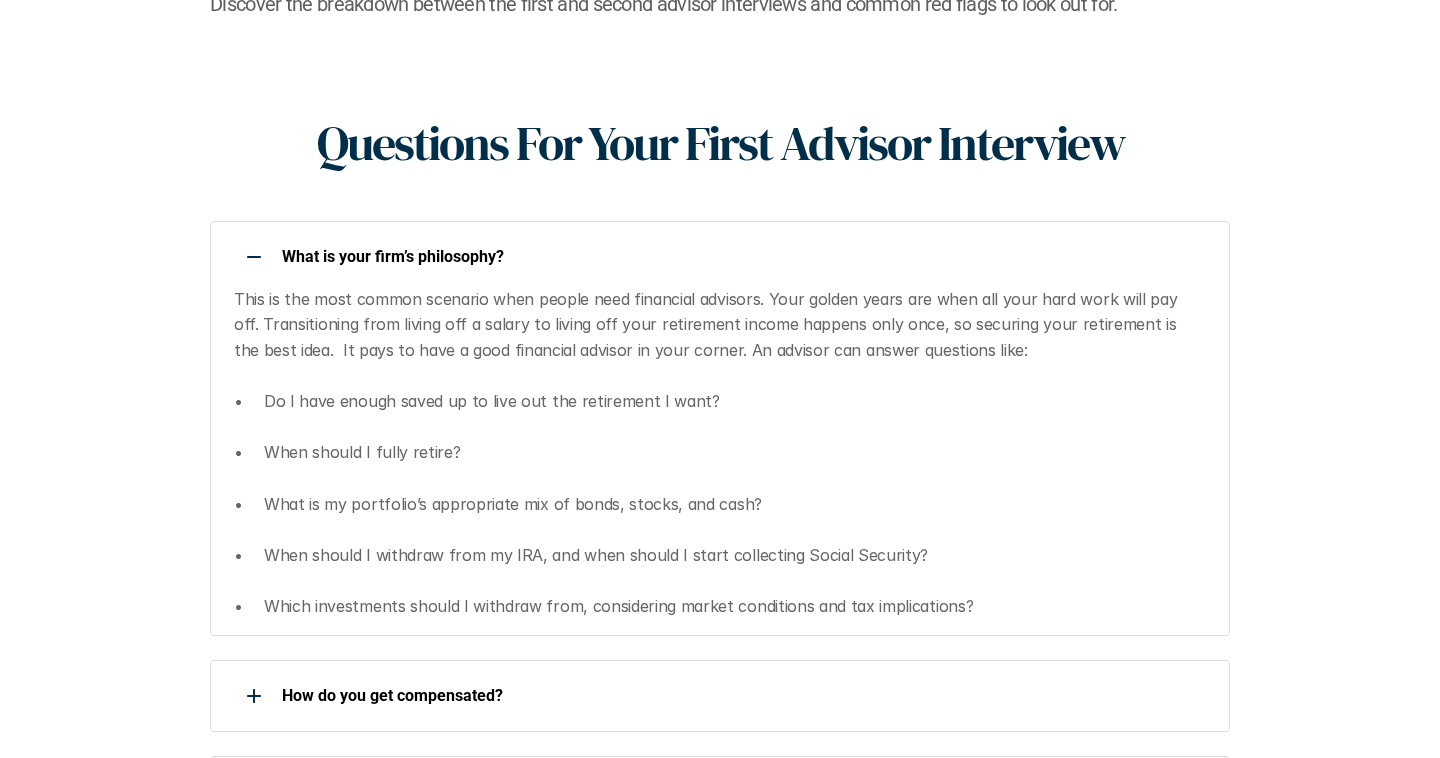 click on "What is your firm’s philosophy?" at bounding box center (707, 257) 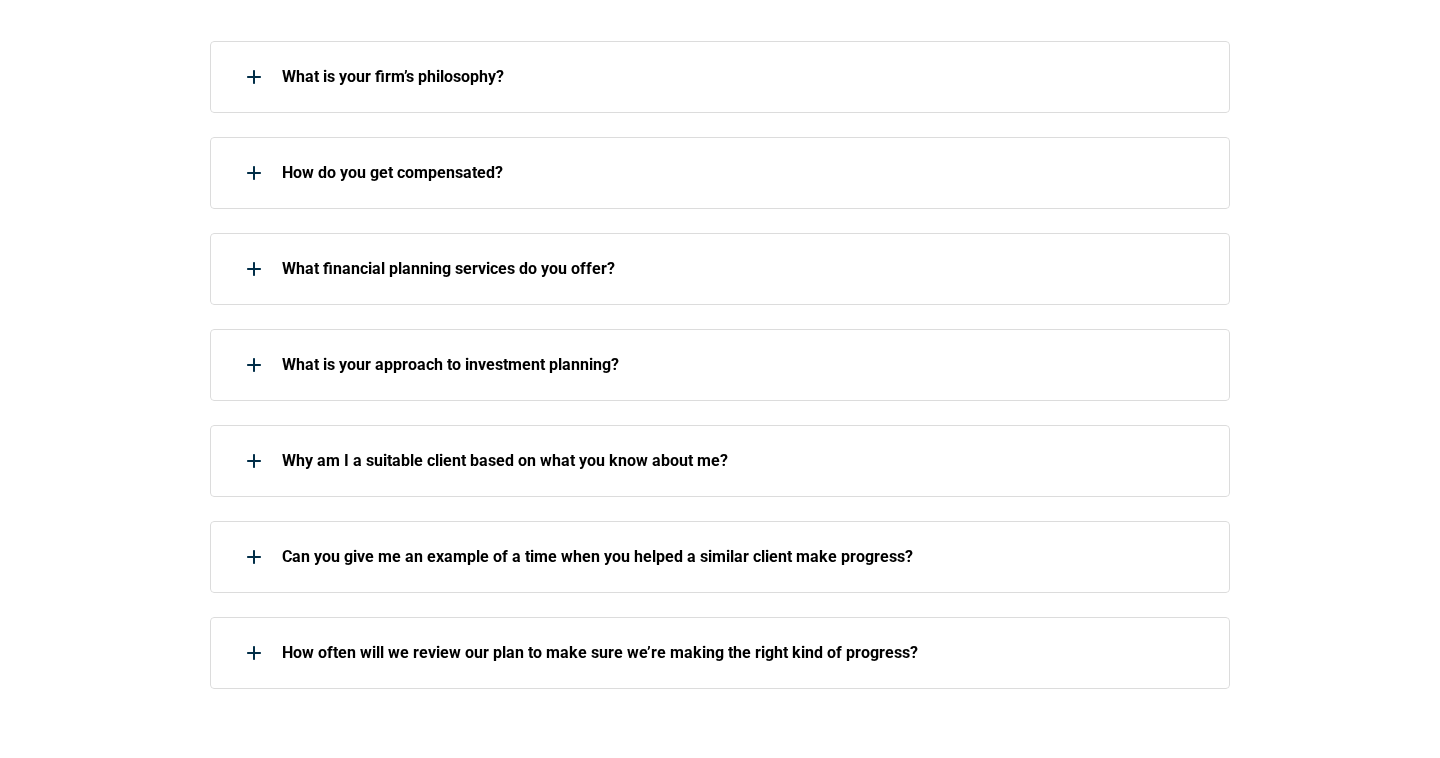 scroll, scrollTop: 971, scrollLeft: 0, axis: vertical 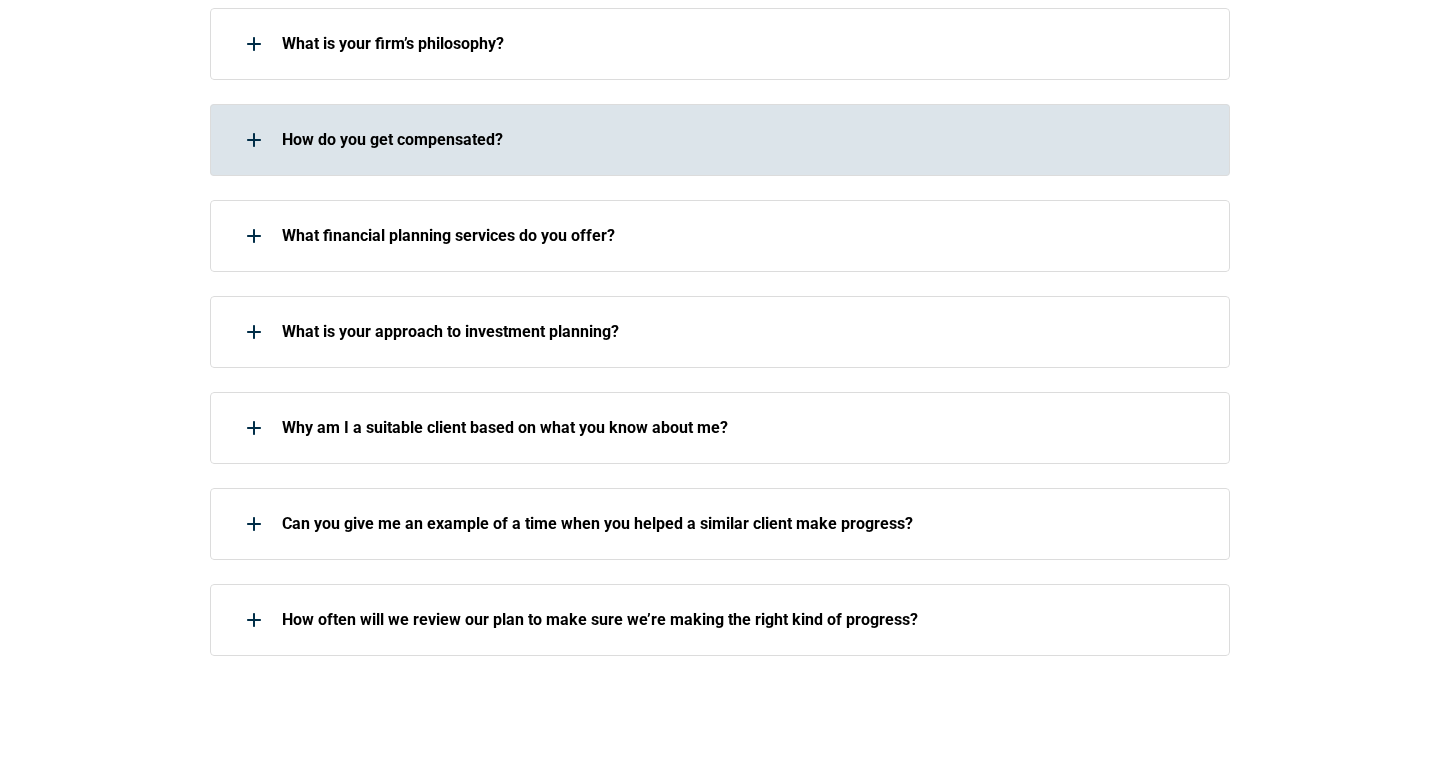 click on "How do you get compensated?" at bounding box center [743, 139] 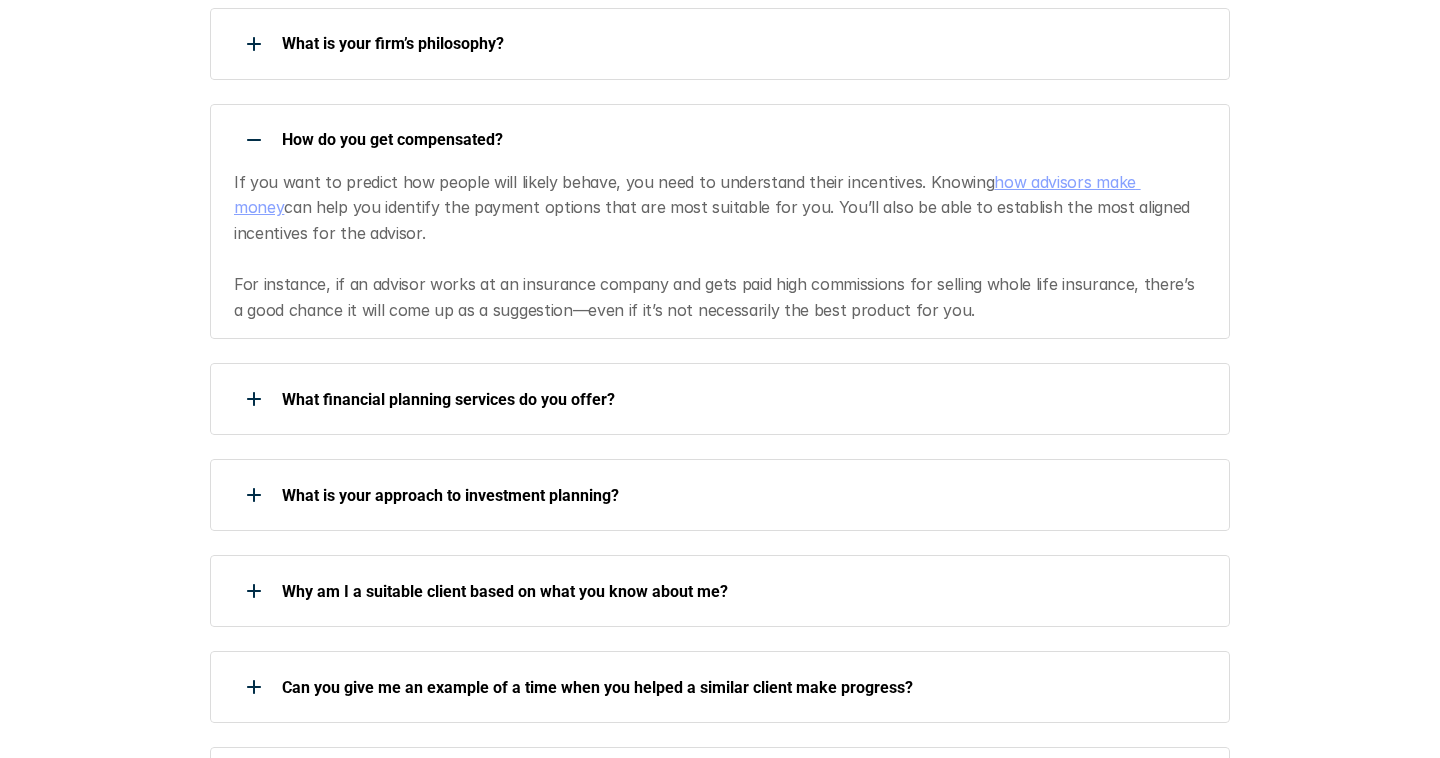 click on "how advisors make money" at bounding box center [687, 195] 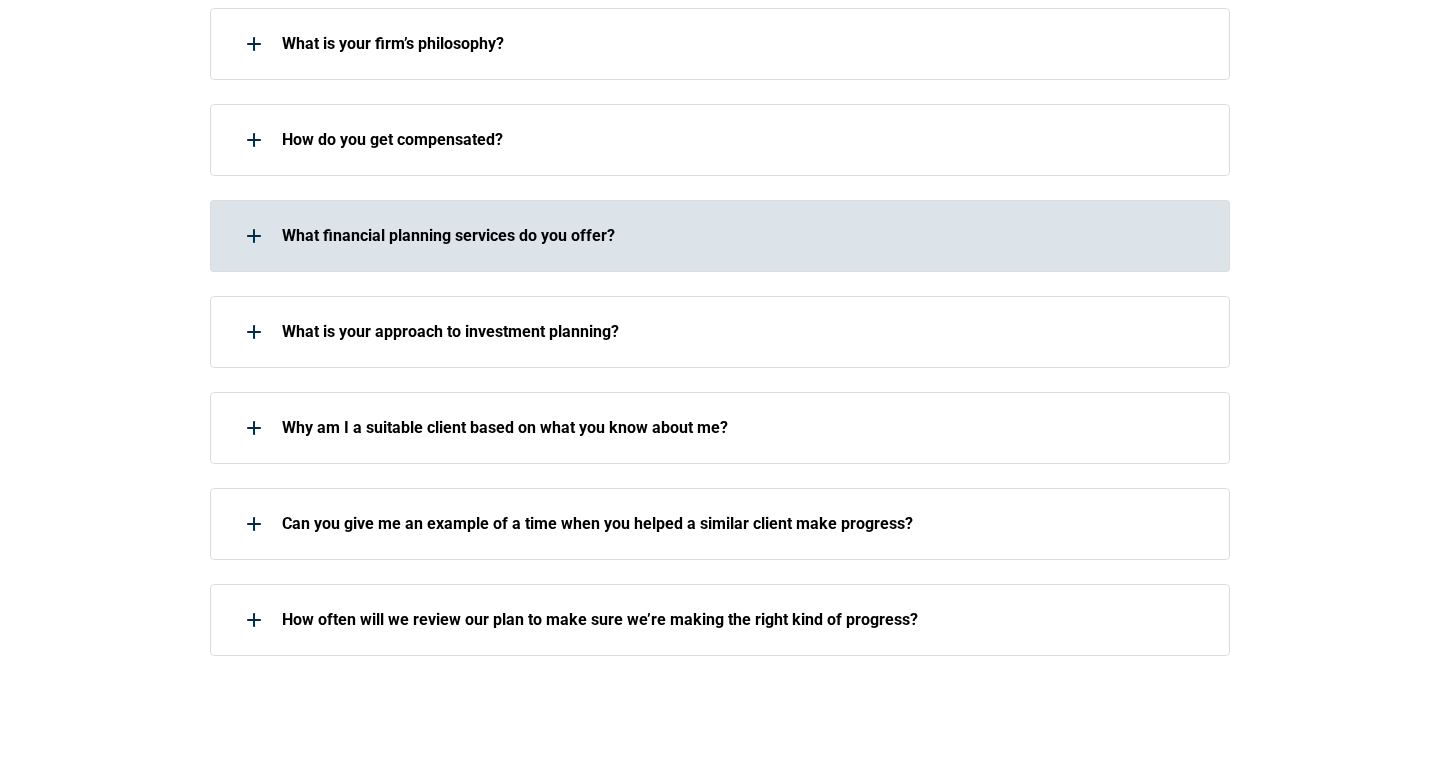 click on "What financial planning services do you offer?" at bounding box center [707, 236] 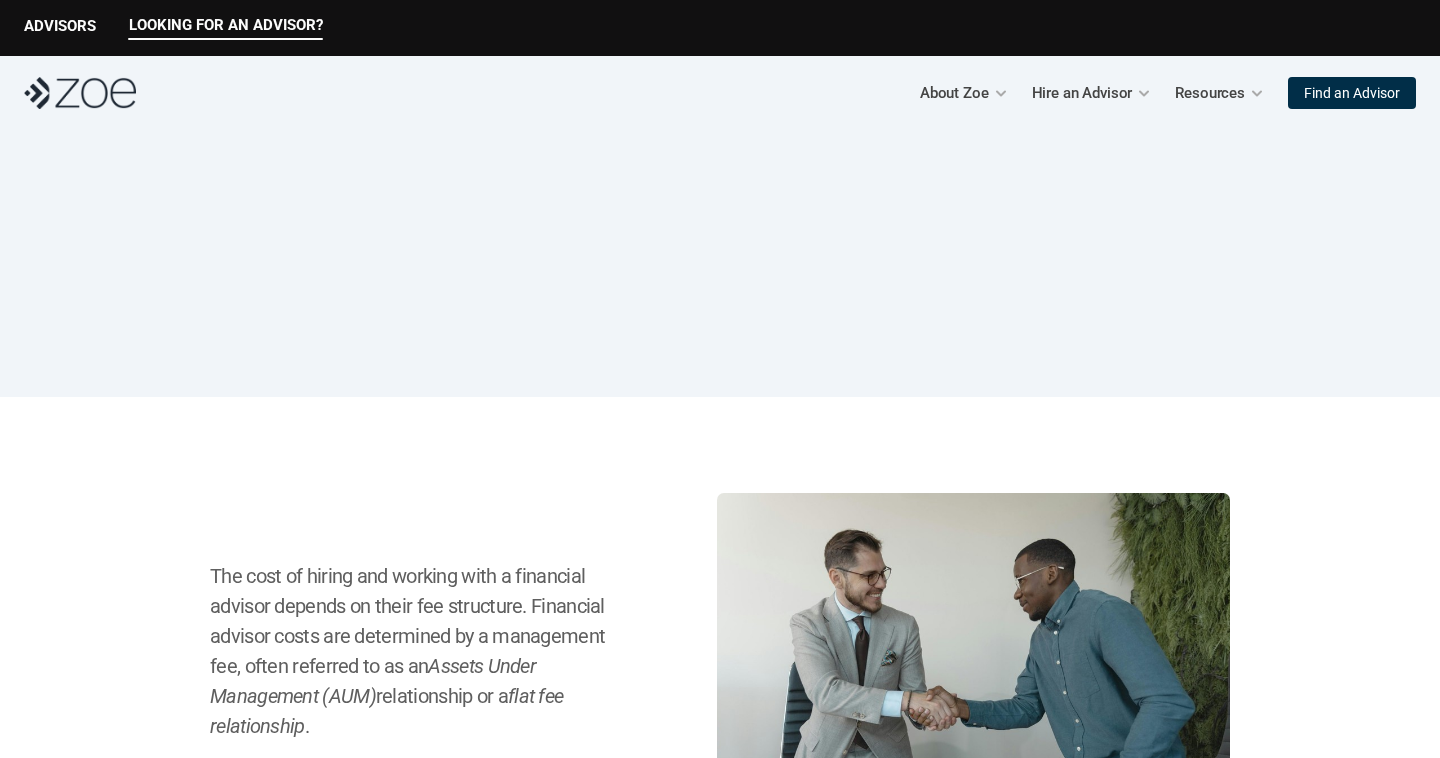 scroll, scrollTop: 0, scrollLeft: 0, axis: both 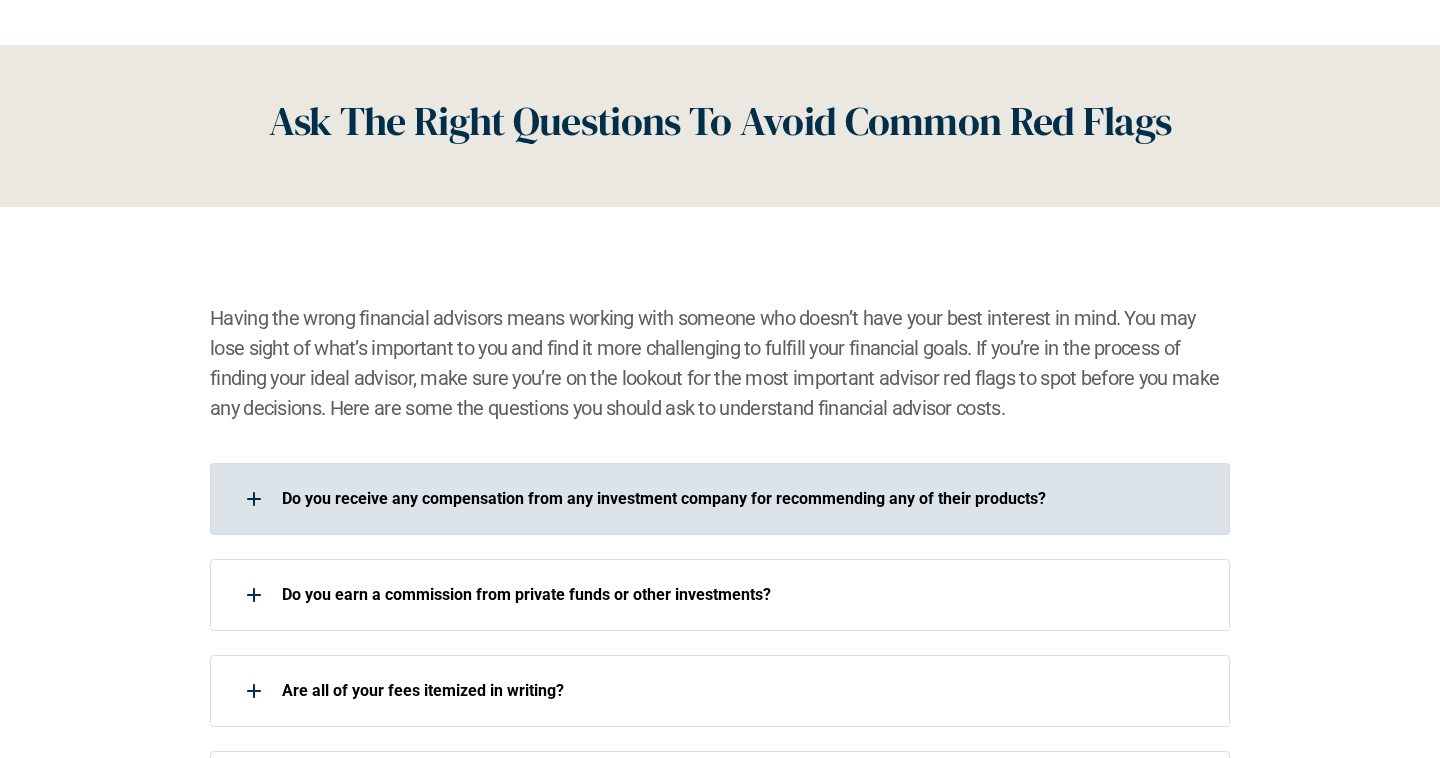 click on "Do you receive any compensation from any investment company for recommending any of their products?" at bounding box center (743, 498) 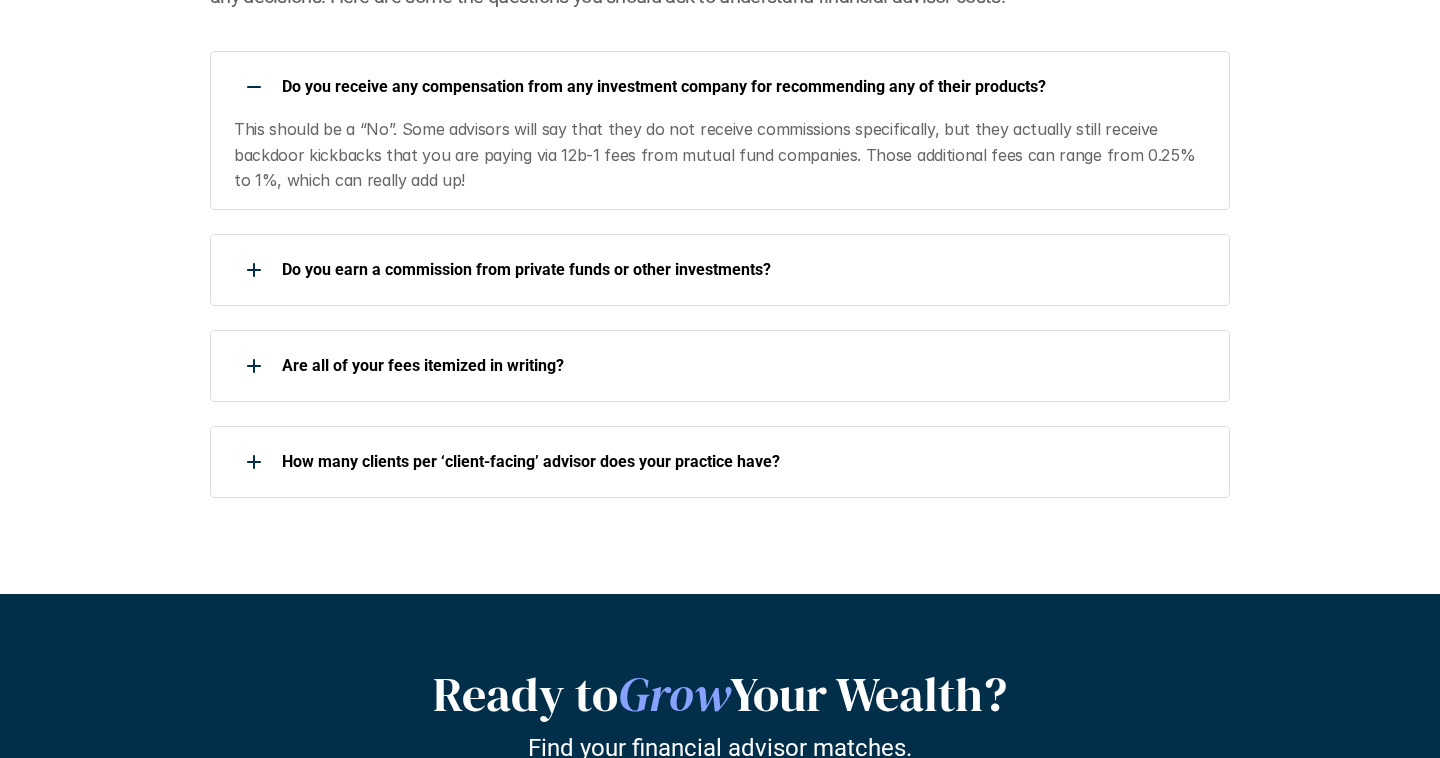 scroll, scrollTop: 3023, scrollLeft: 0, axis: vertical 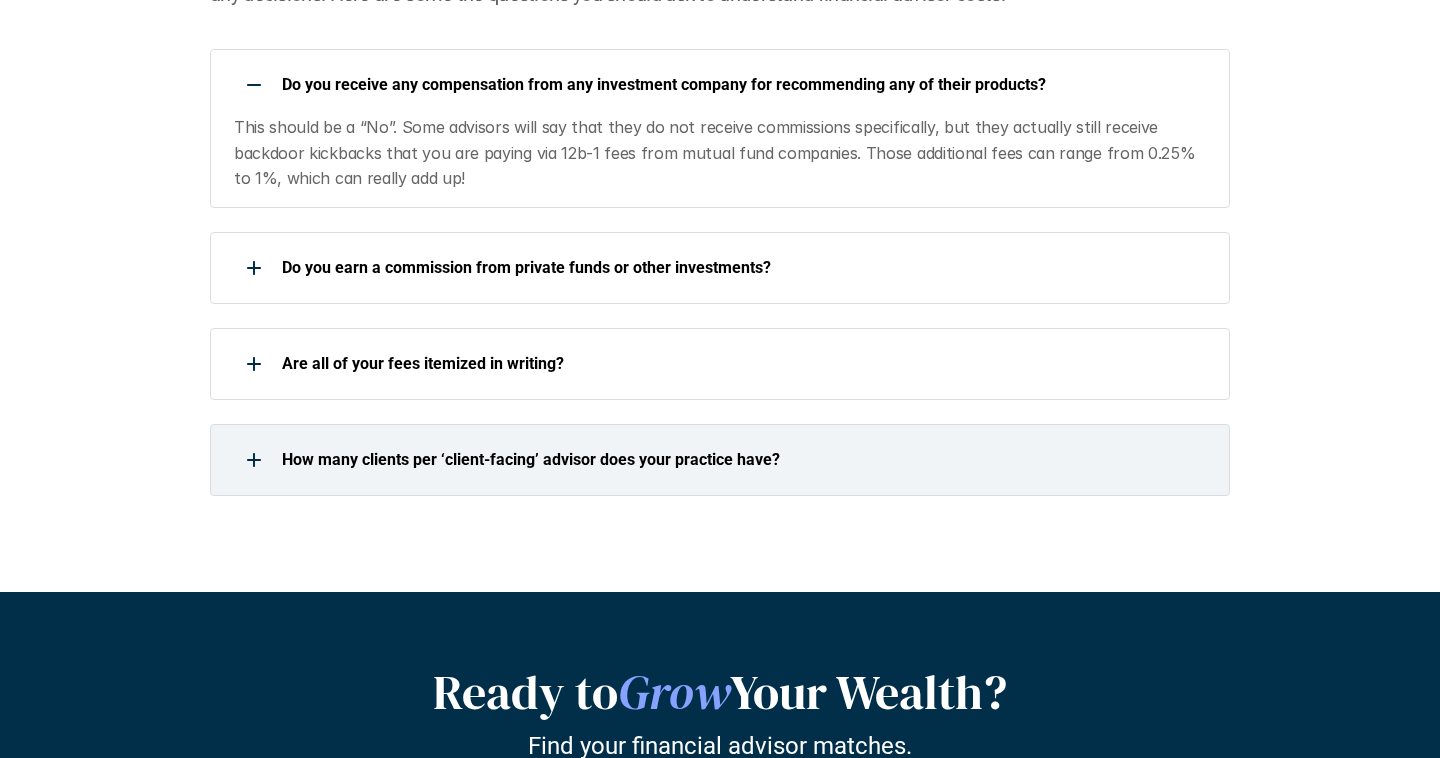 click on "How many clients per ‘client-facing’ advisor does your practice have?" at bounding box center (720, 460) 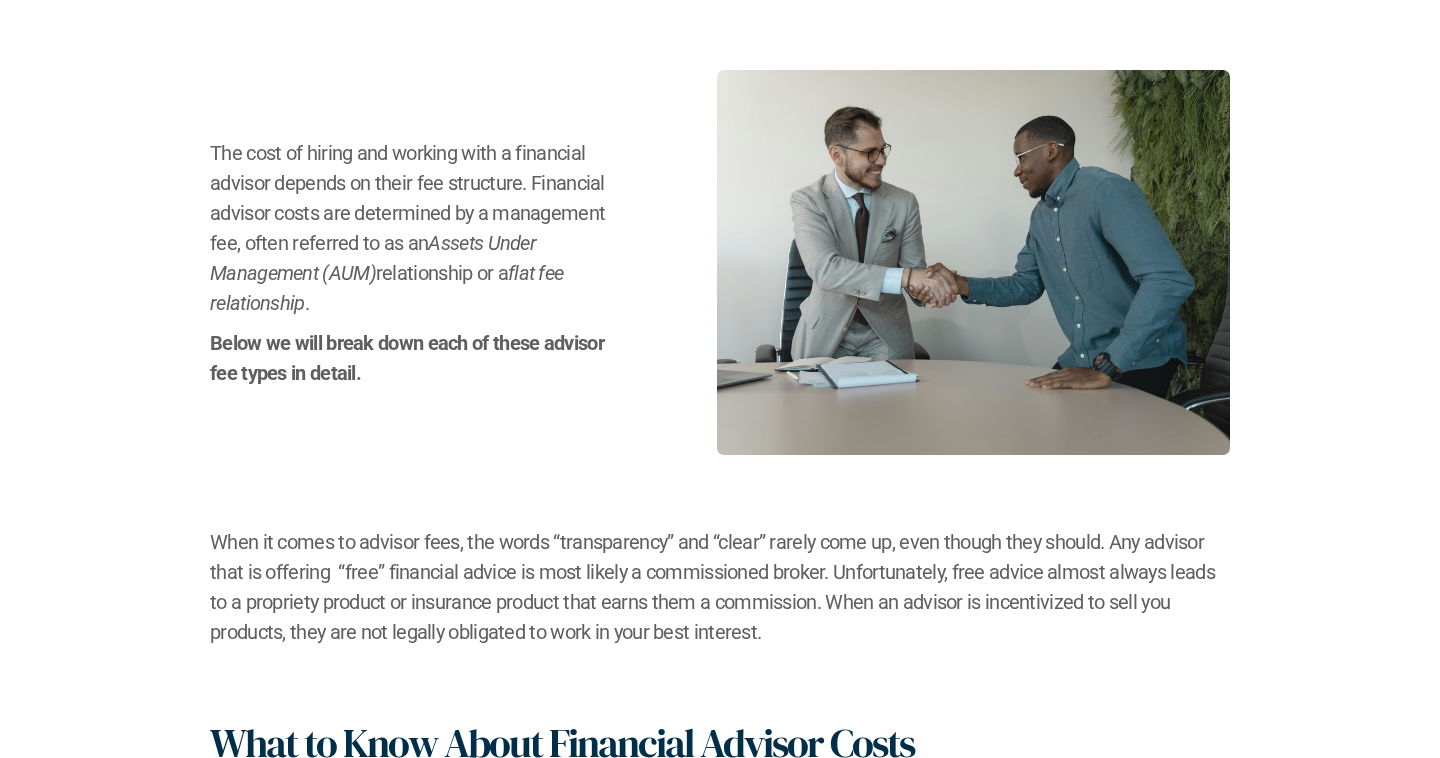 scroll, scrollTop: 0, scrollLeft: 0, axis: both 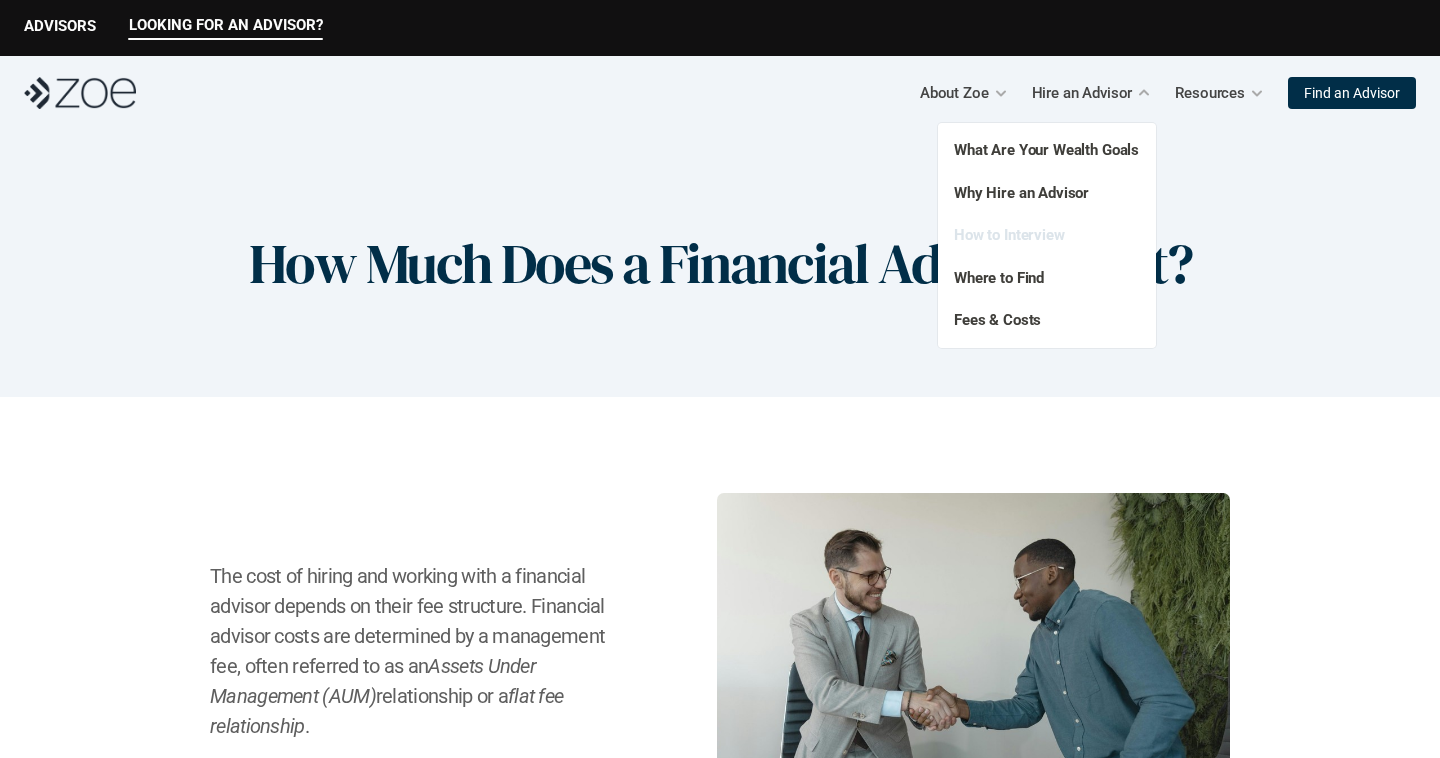 click on "How to Interview" at bounding box center (1009, 235) 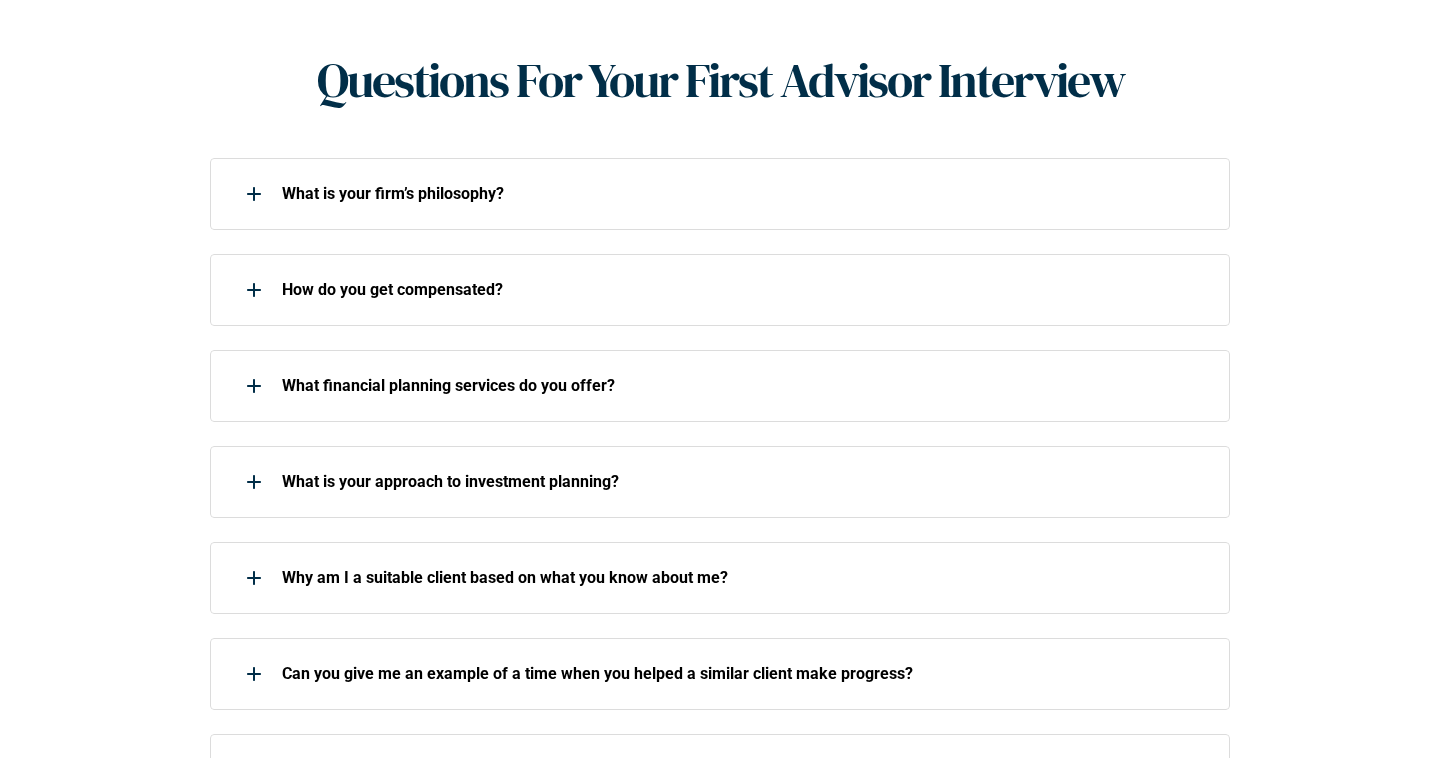 scroll, scrollTop: 828, scrollLeft: 0, axis: vertical 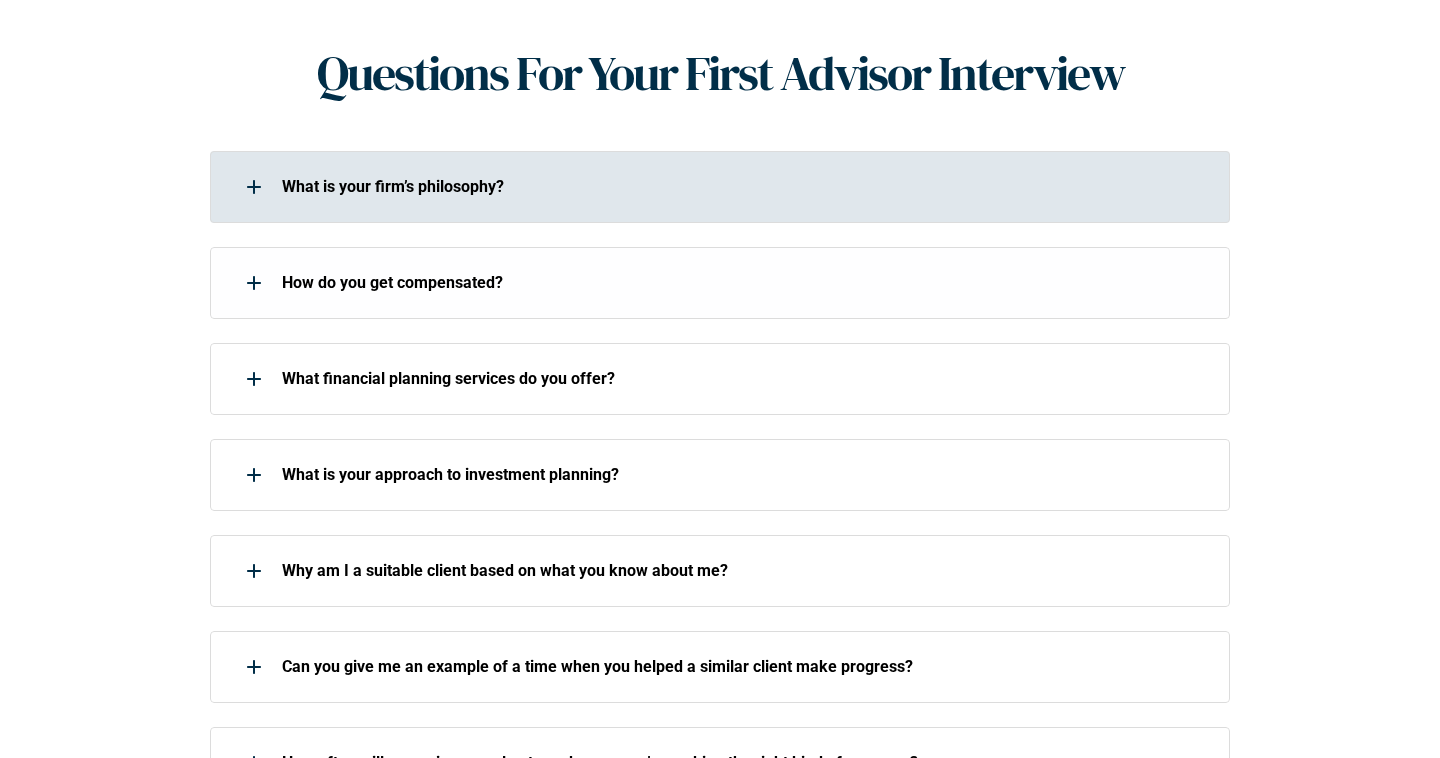 click on "What is your firm’s philosophy?" at bounding box center [707, 187] 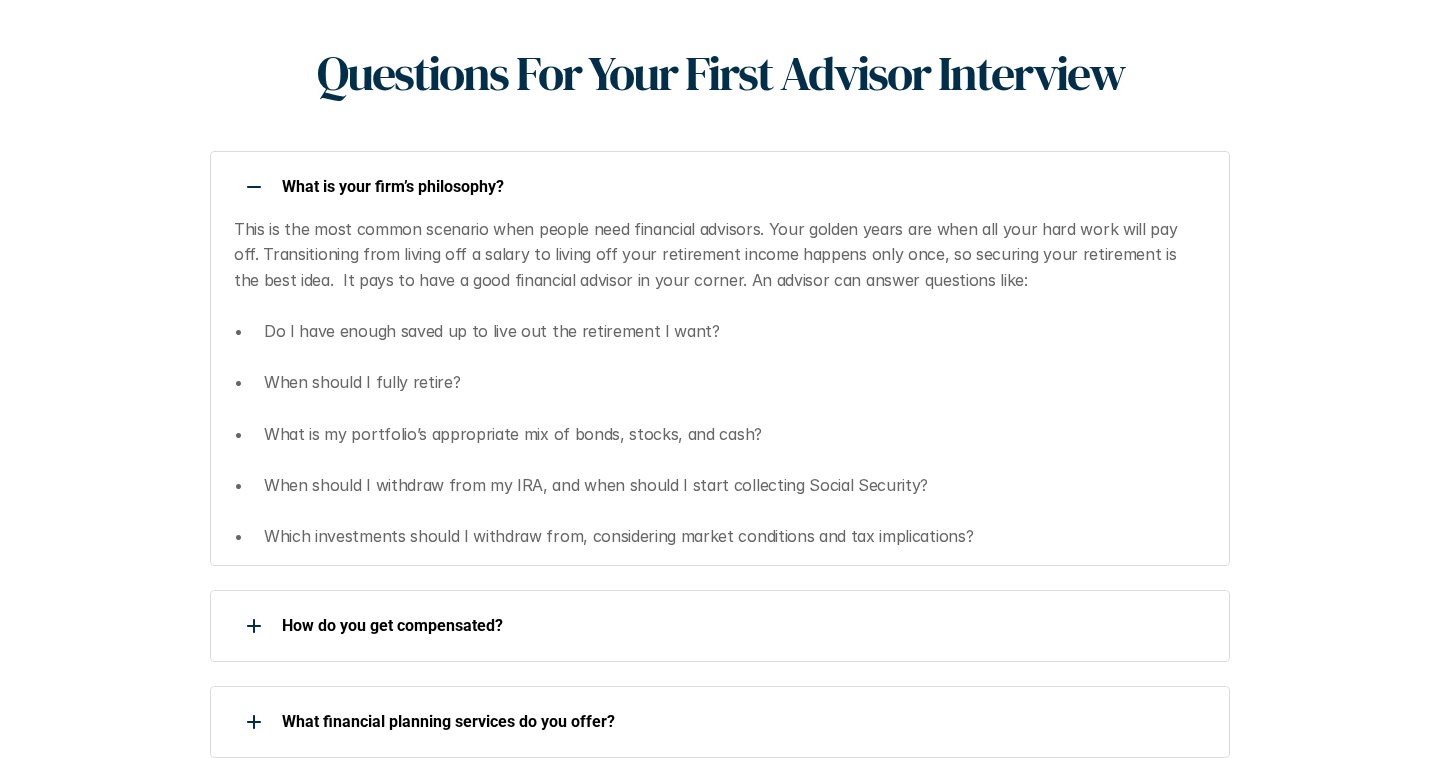 click on "What is your firm’s philosophy?" at bounding box center [707, 187] 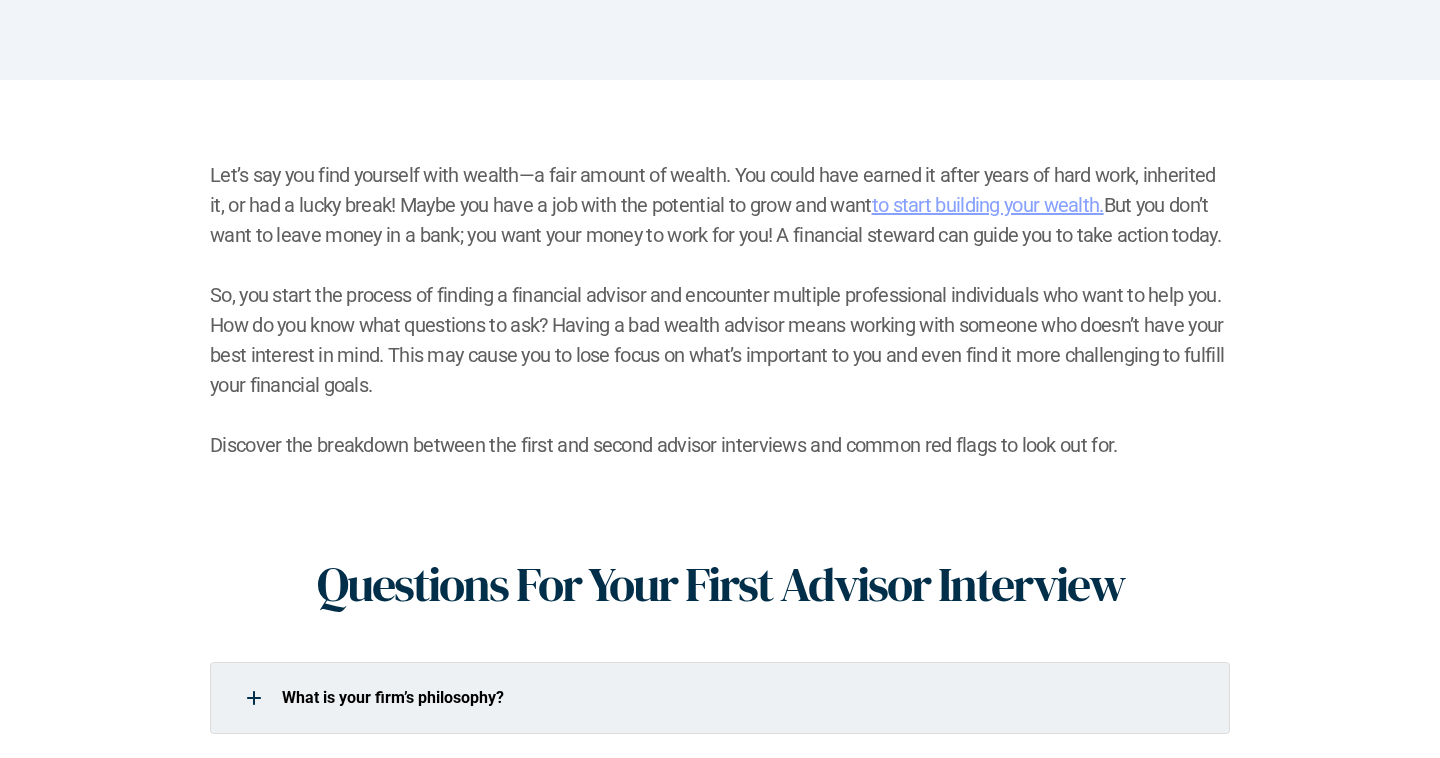 scroll, scrollTop: 0, scrollLeft: 0, axis: both 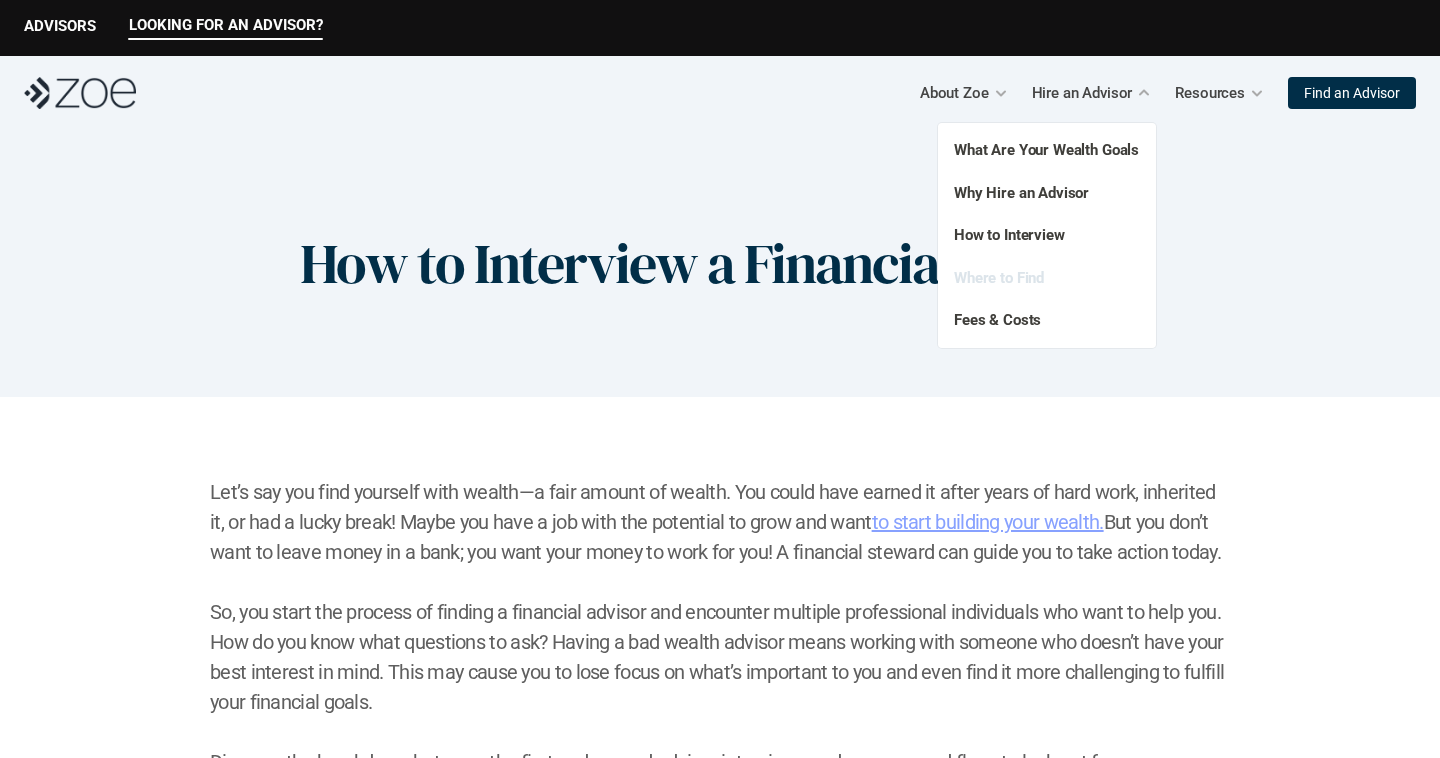 click on "Where to Find" at bounding box center (999, 278) 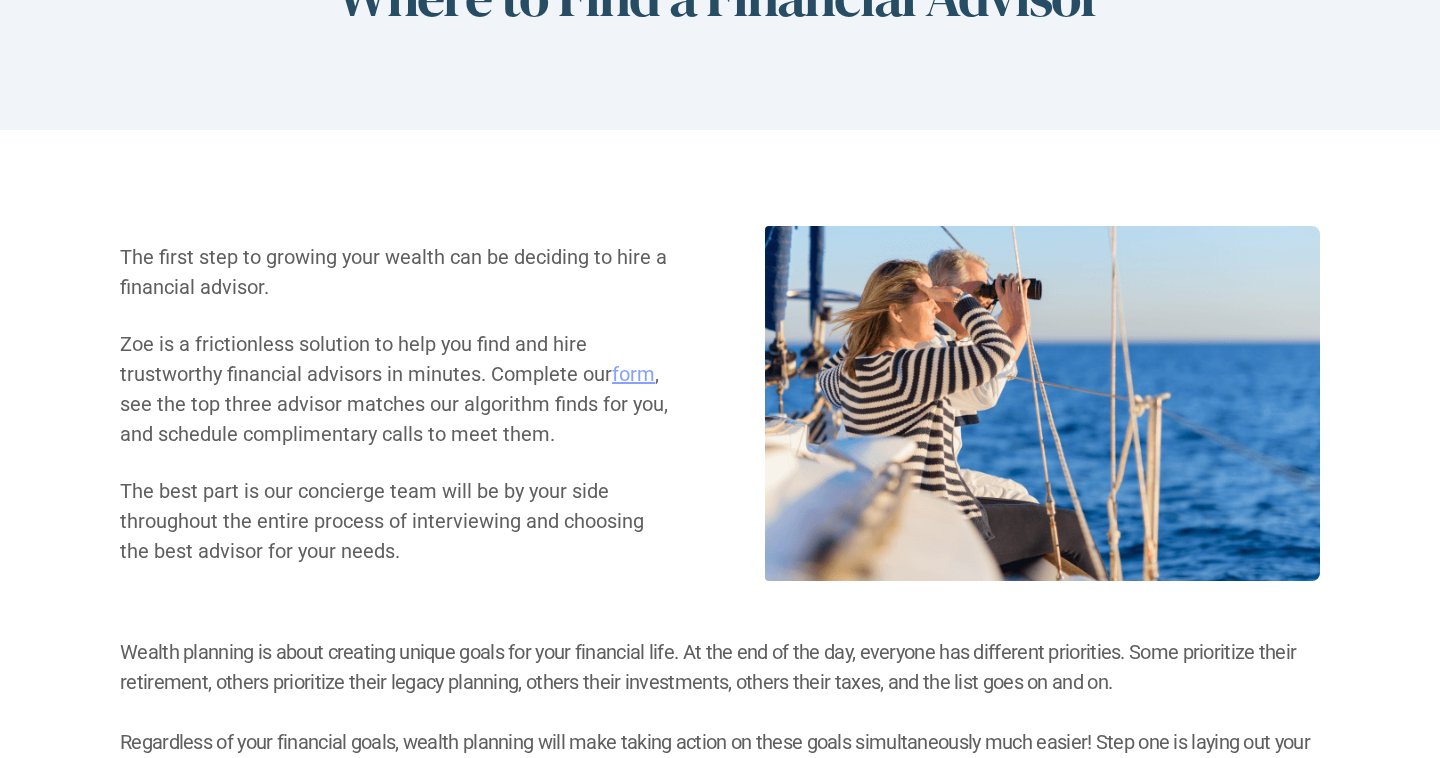 scroll, scrollTop: 272, scrollLeft: 0, axis: vertical 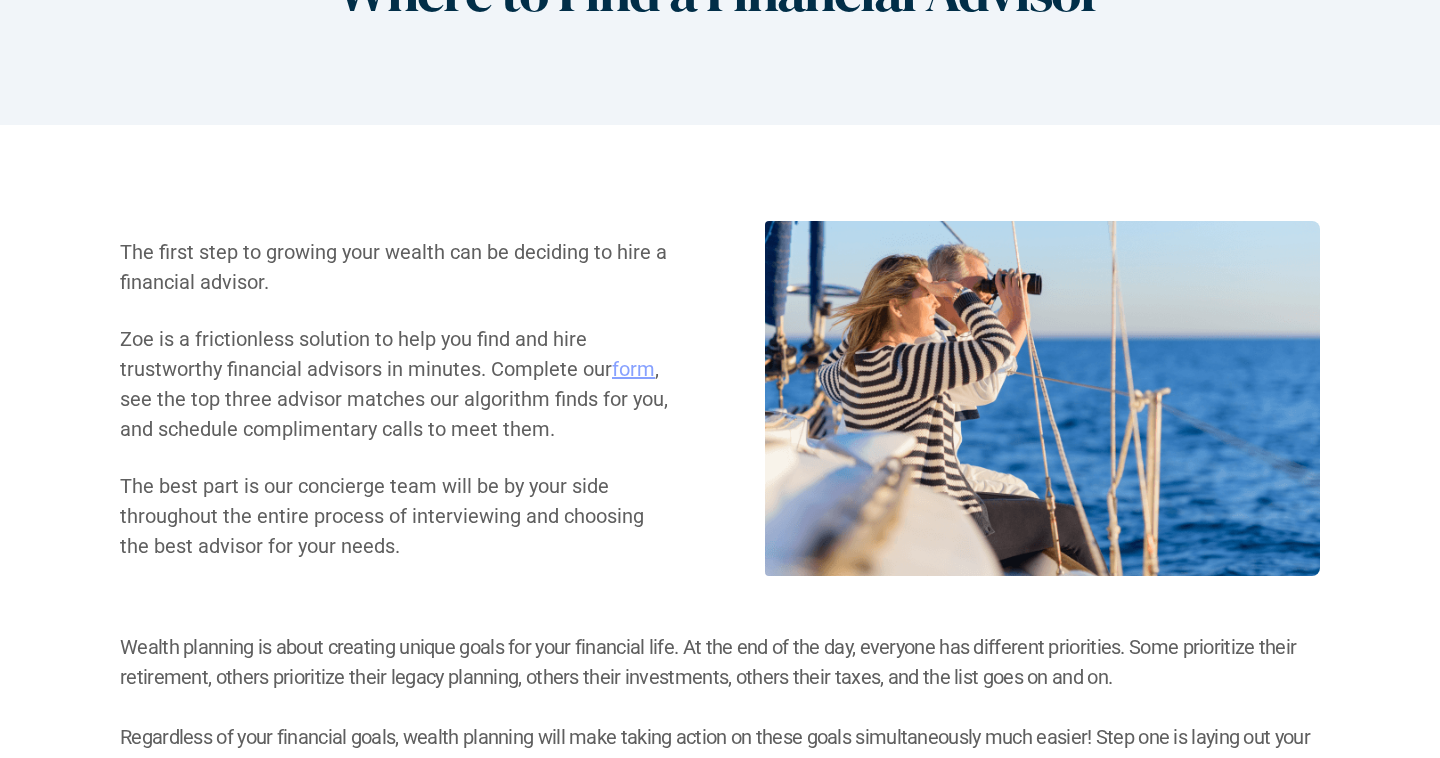 click on "Wealth planning is about creating unique goals for your financial life. At the end of the day, everyone has different priorities. Some prioritize their retirement, others prioritize their legacy planning, others their investments, others their taxes, and the list goes on and on.    Regardless of your financial goals, wealth planning will make taking action on these goals simultaneously much easier! Step one is laying out your priorities and goals; step two is  finding someone  you can trust to help you tackle them.   The benefits of wealth planning are endless. One of the most important ones is the personalization, confidence, support, and guidance you receive in the process. If you feel like you have too many financial priorities and need to pick and choose them, you’re wrong!" at bounding box center (720, 752) 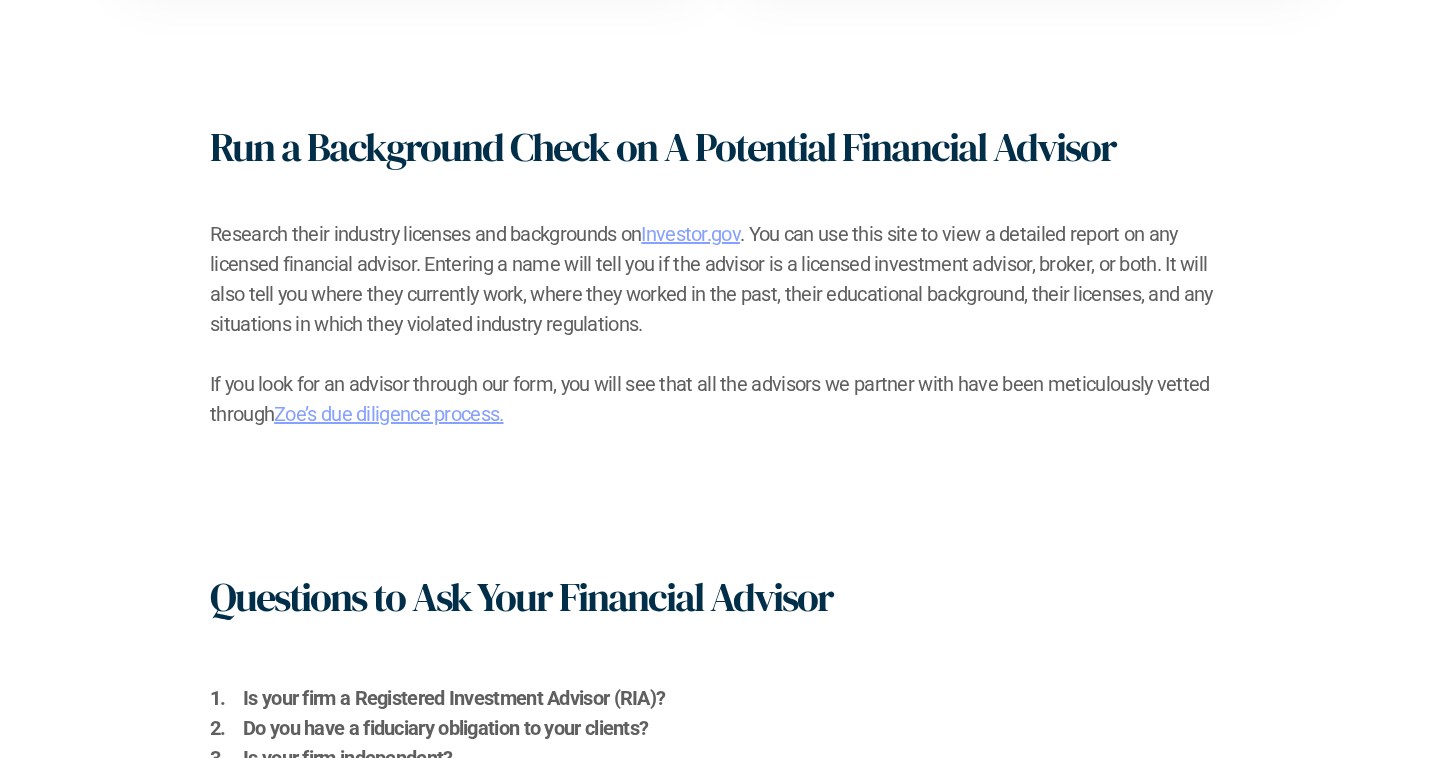 scroll, scrollTop: 2071, scrollLeft: 0, axis: vertical 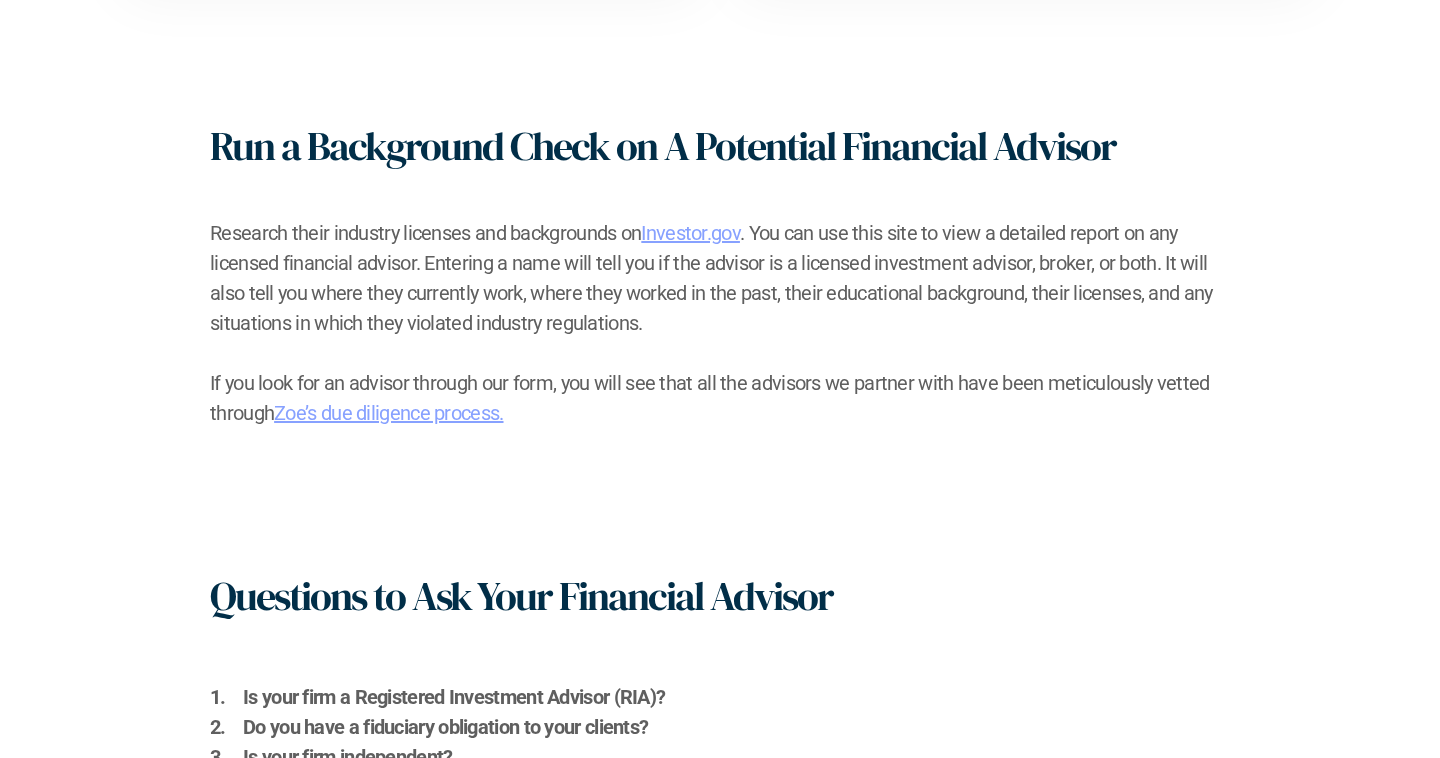 click on "Zoe’s due diligence process." at bounding box center [388, 413] 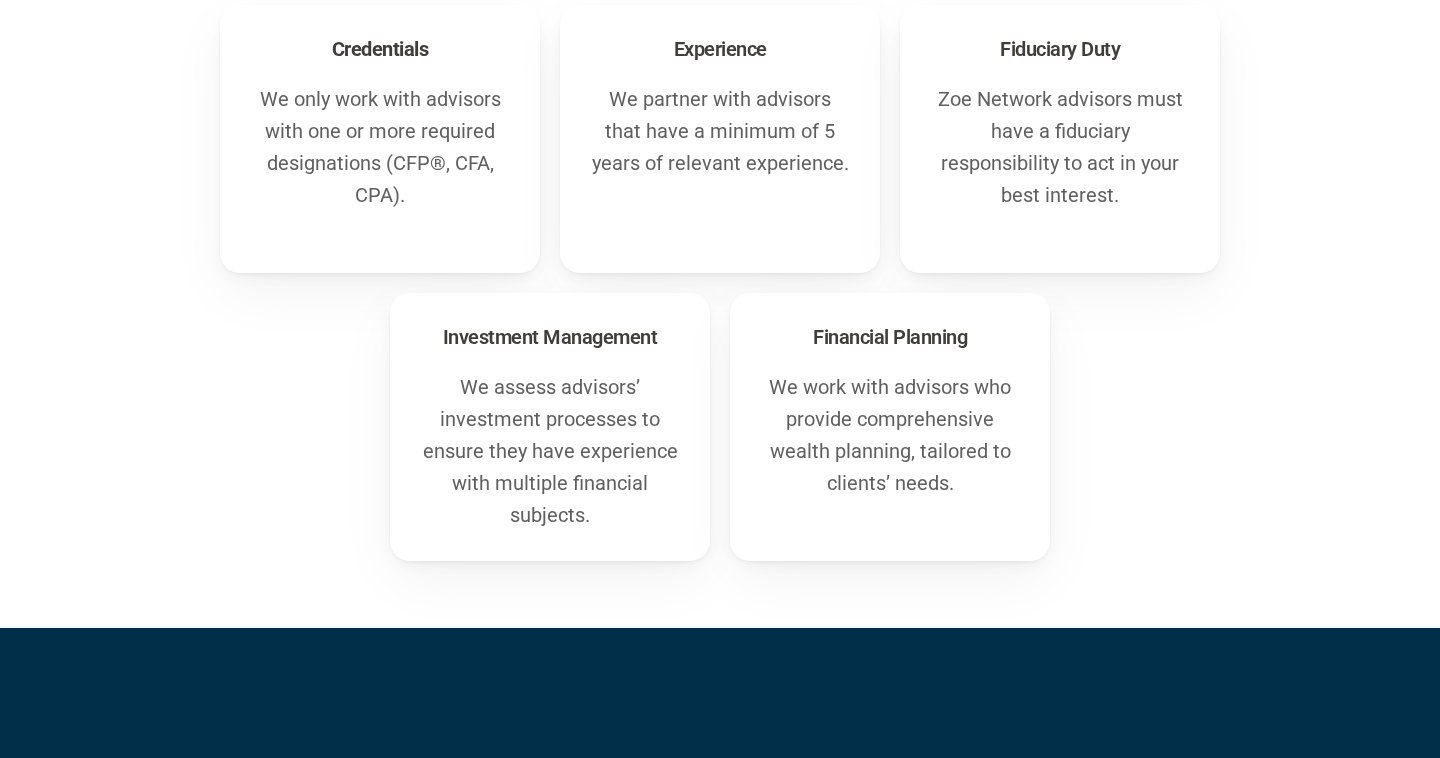 scroll, scrollTop: 891, scrollLeft: 0, axis: vertical 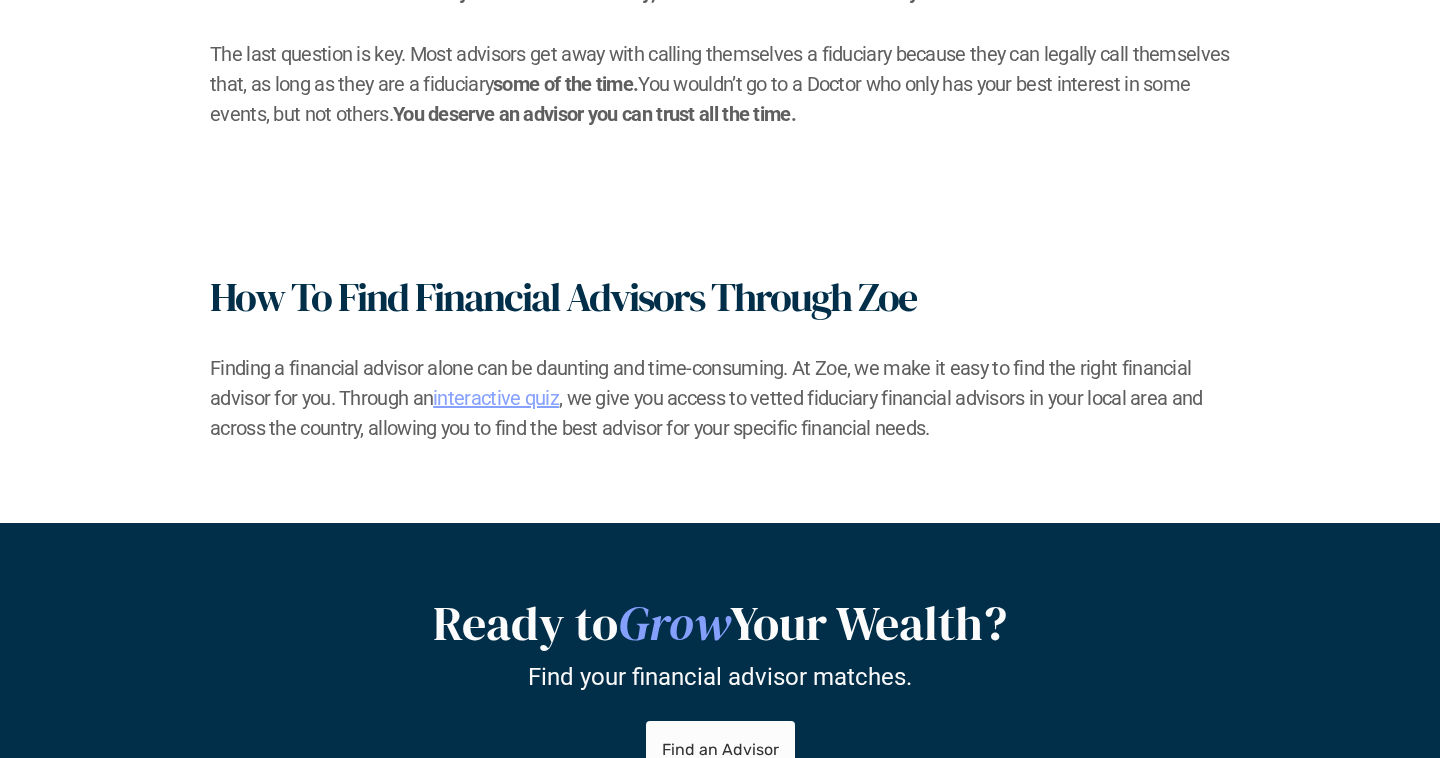 click on "interactive quiz" at bounding box center (496, 398) 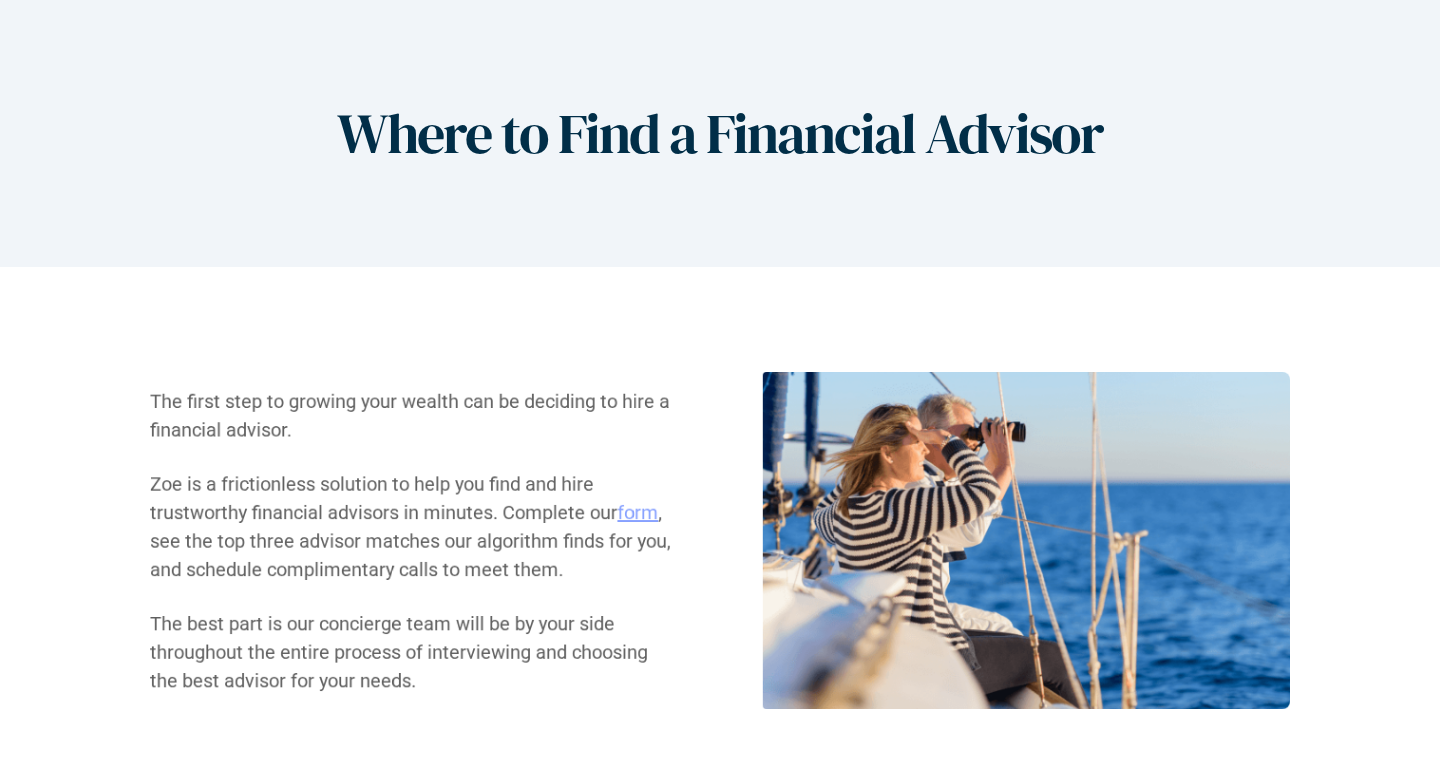 scroll, scrollTop: 0, scrollLeft: 0, axis: both 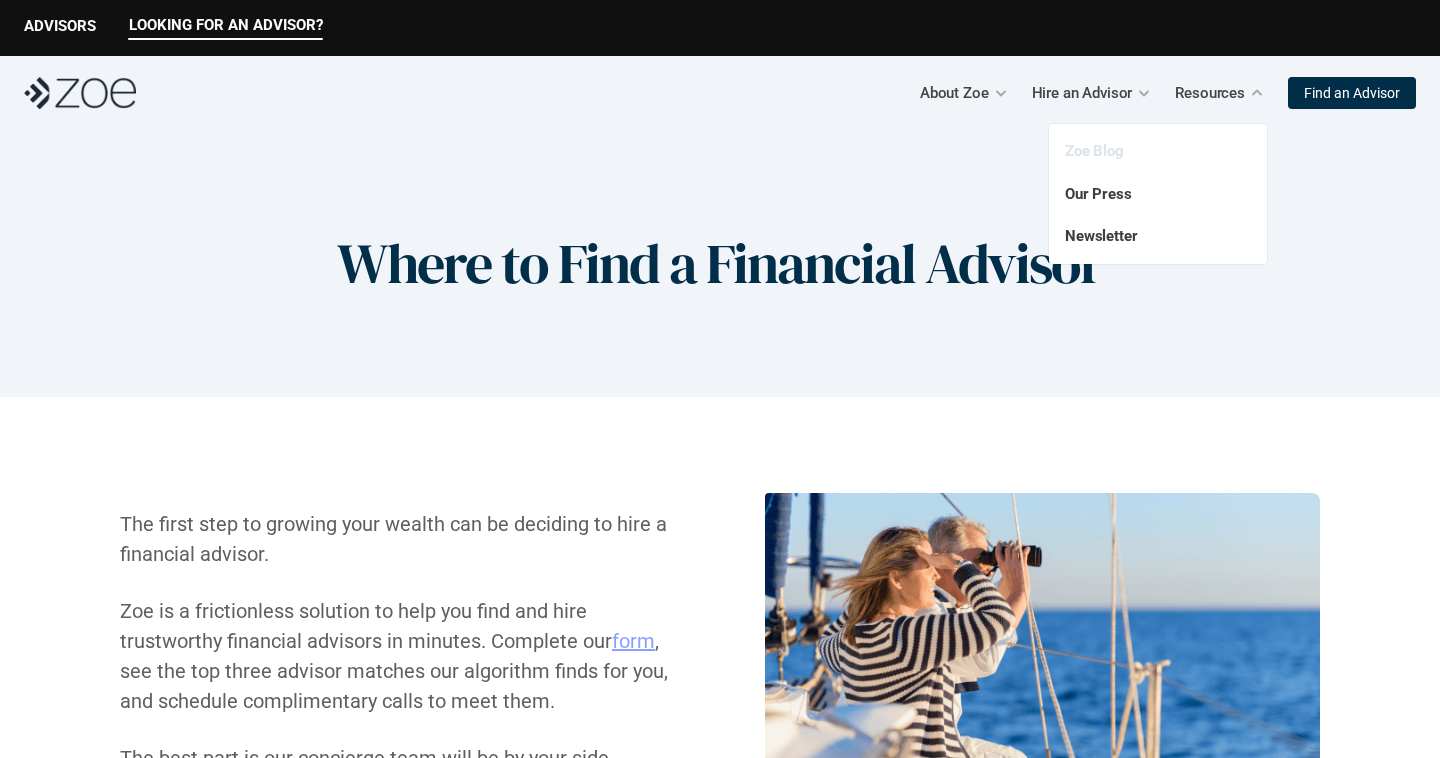 click on "Zoe Blog" at bounding box center [1094, 151] 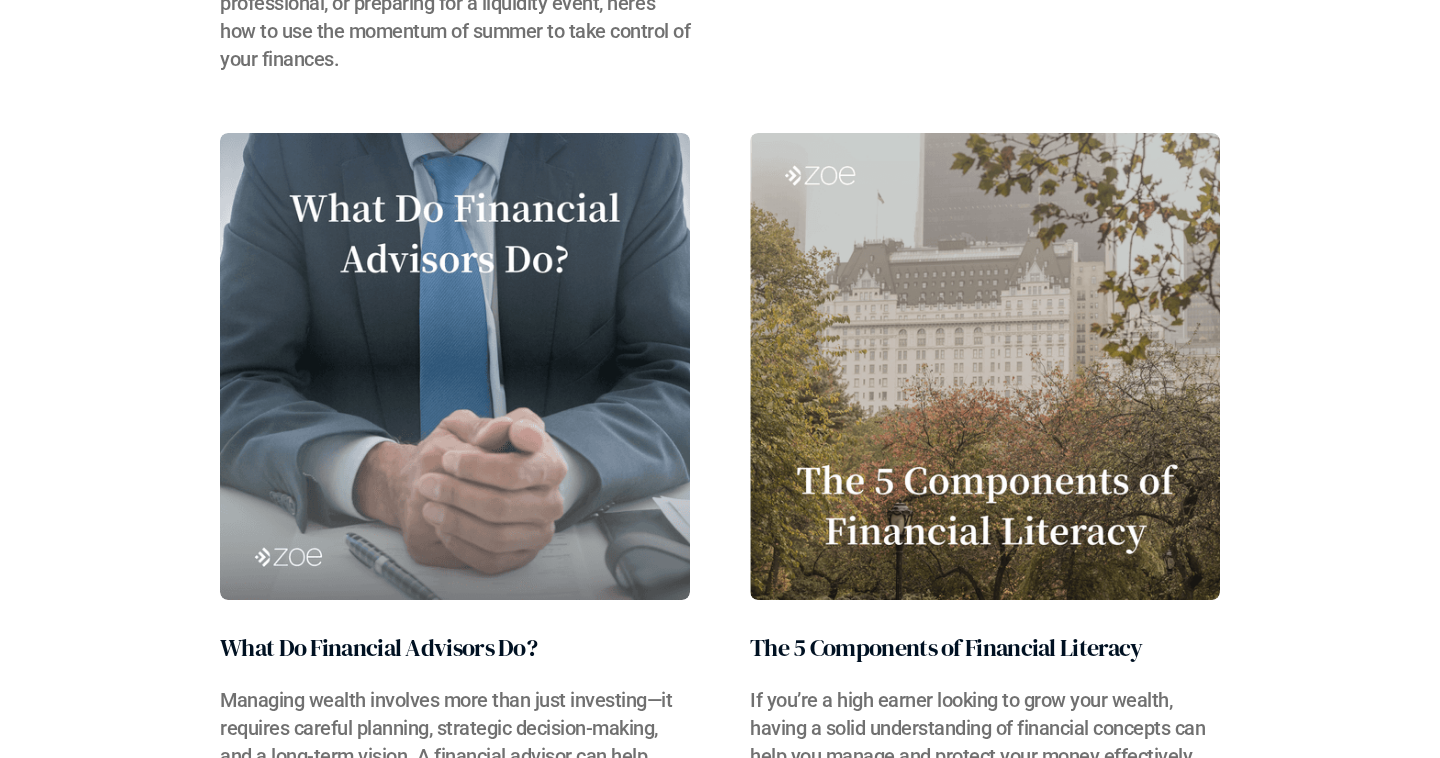 scroll, scrollTop: 0, scrollLeft: 0, axis: both 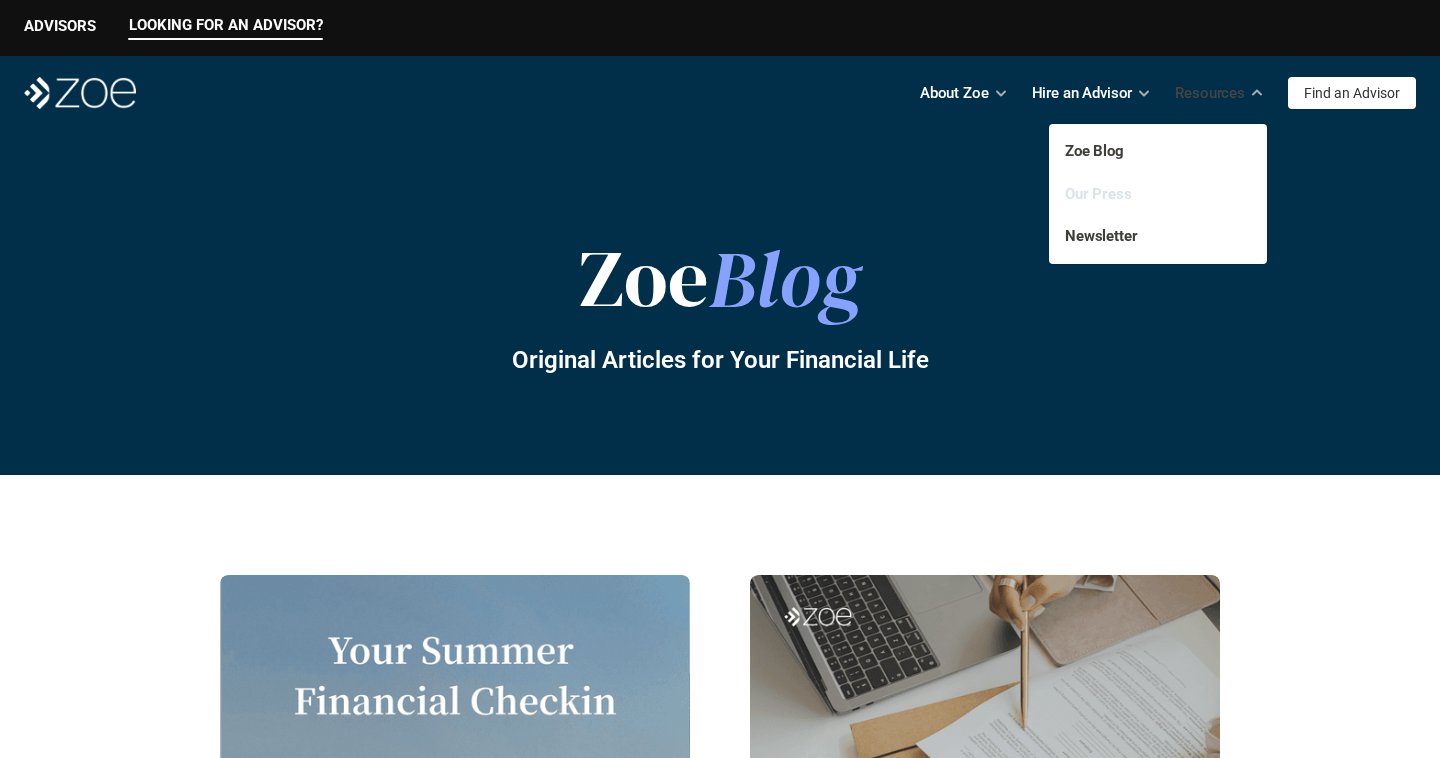 click on "Our Press" at bounding box center [1098, 194] 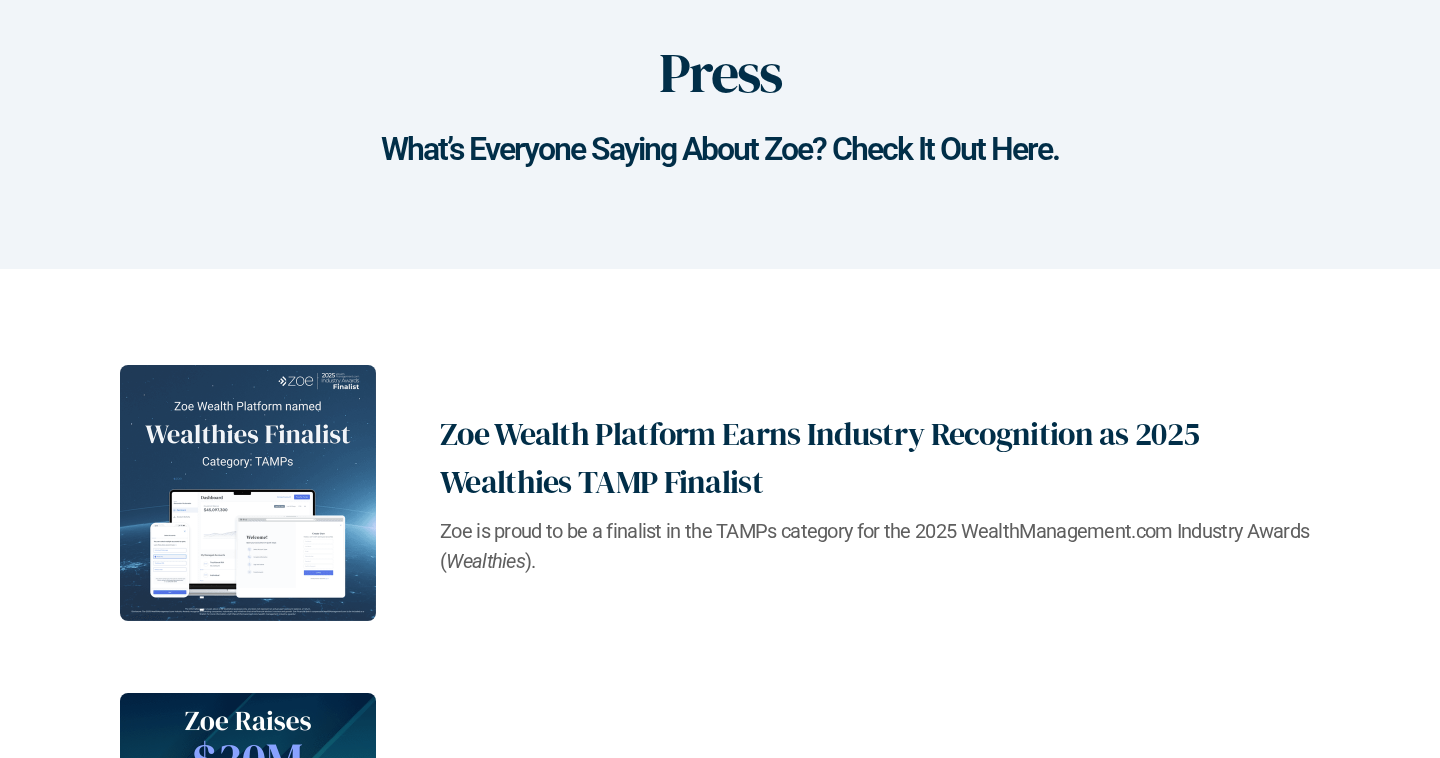 scroll, scrollTop: 397, scrollLeft: 0, axis: vertical 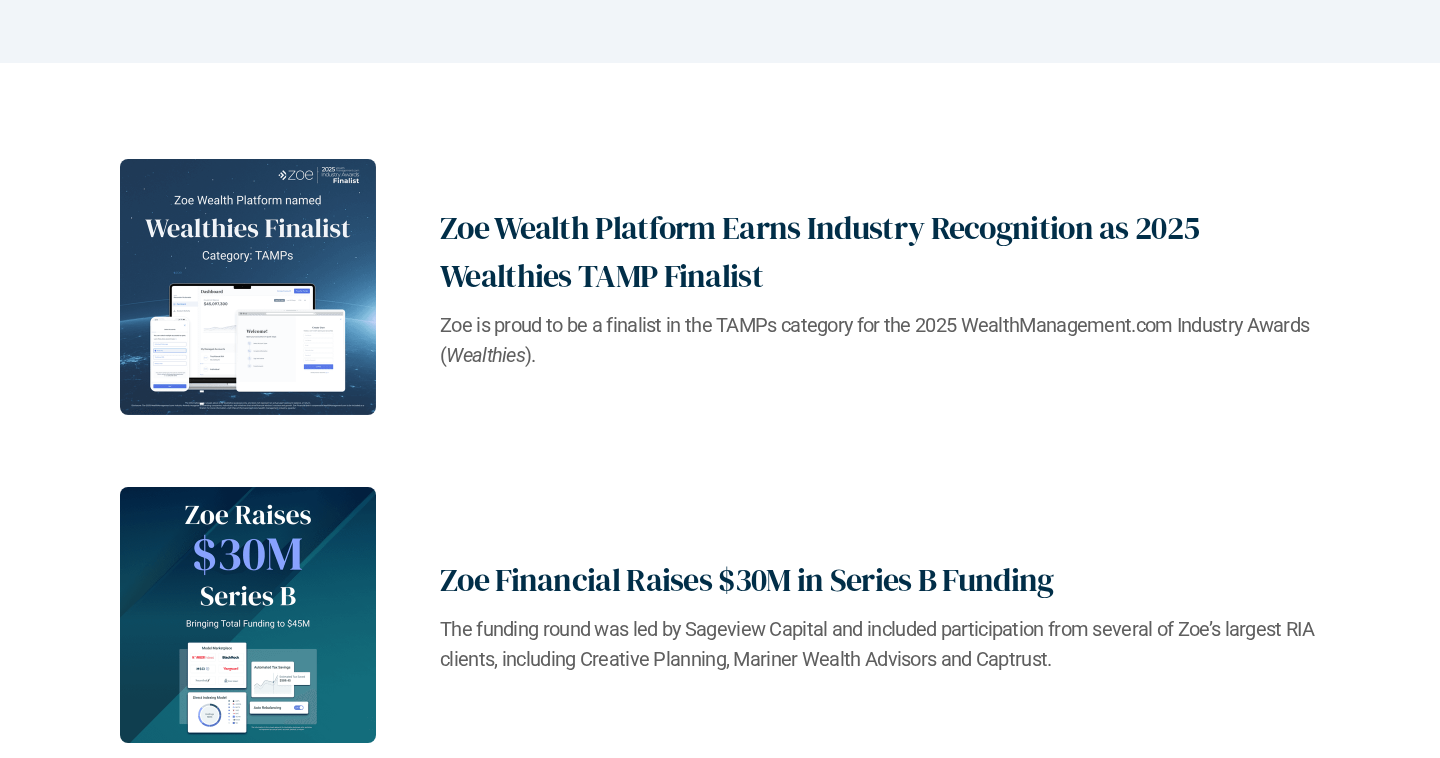 click on "Zoe Wealth Platform Earns Industry Recognition as 2025 Wealthies TAMP Finalist" at bounding box center [880, 252] 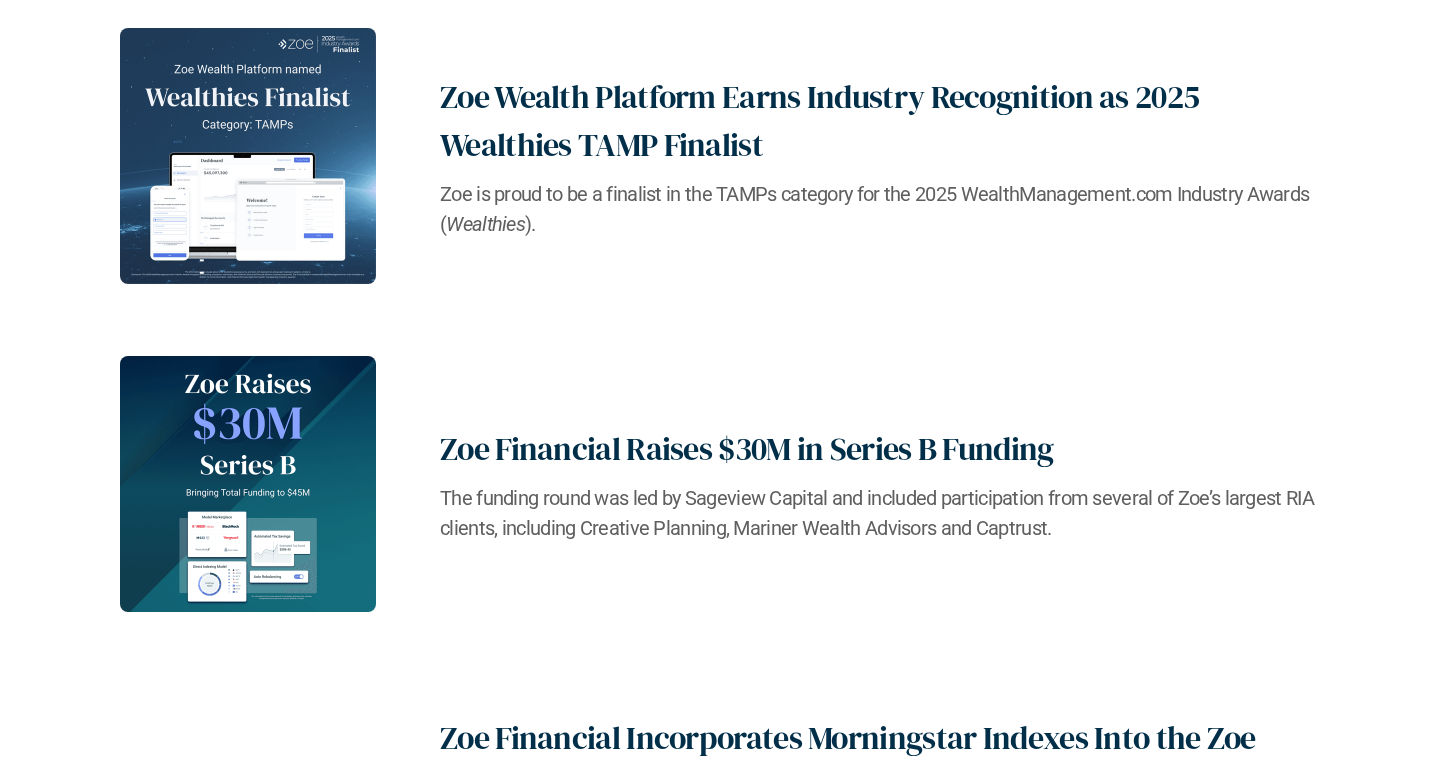 scroll, scrollTop: 533, scrollLeft: 0, axis: vertical 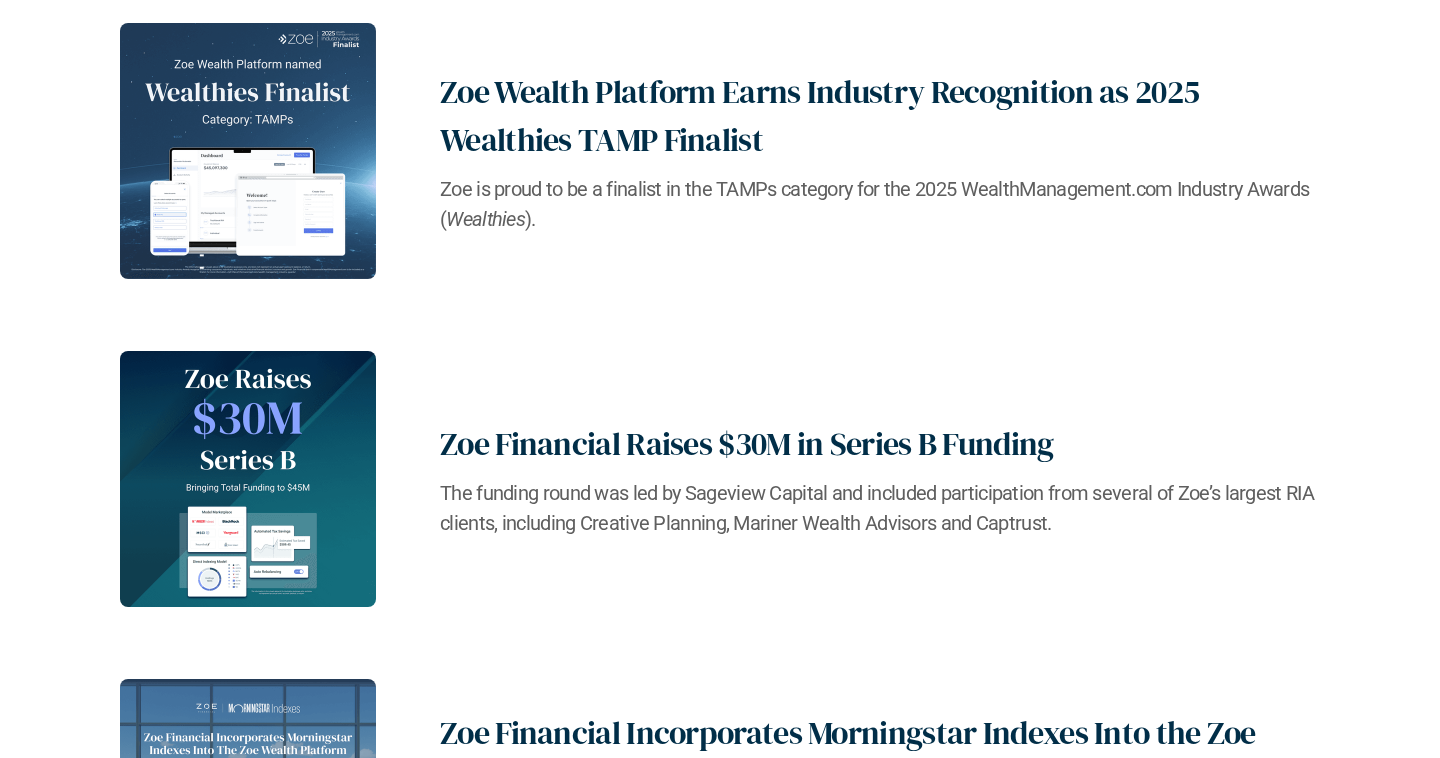 click on "Zoe Financial Raises $30M in Series B Funding" at bounding box center [880, 444] 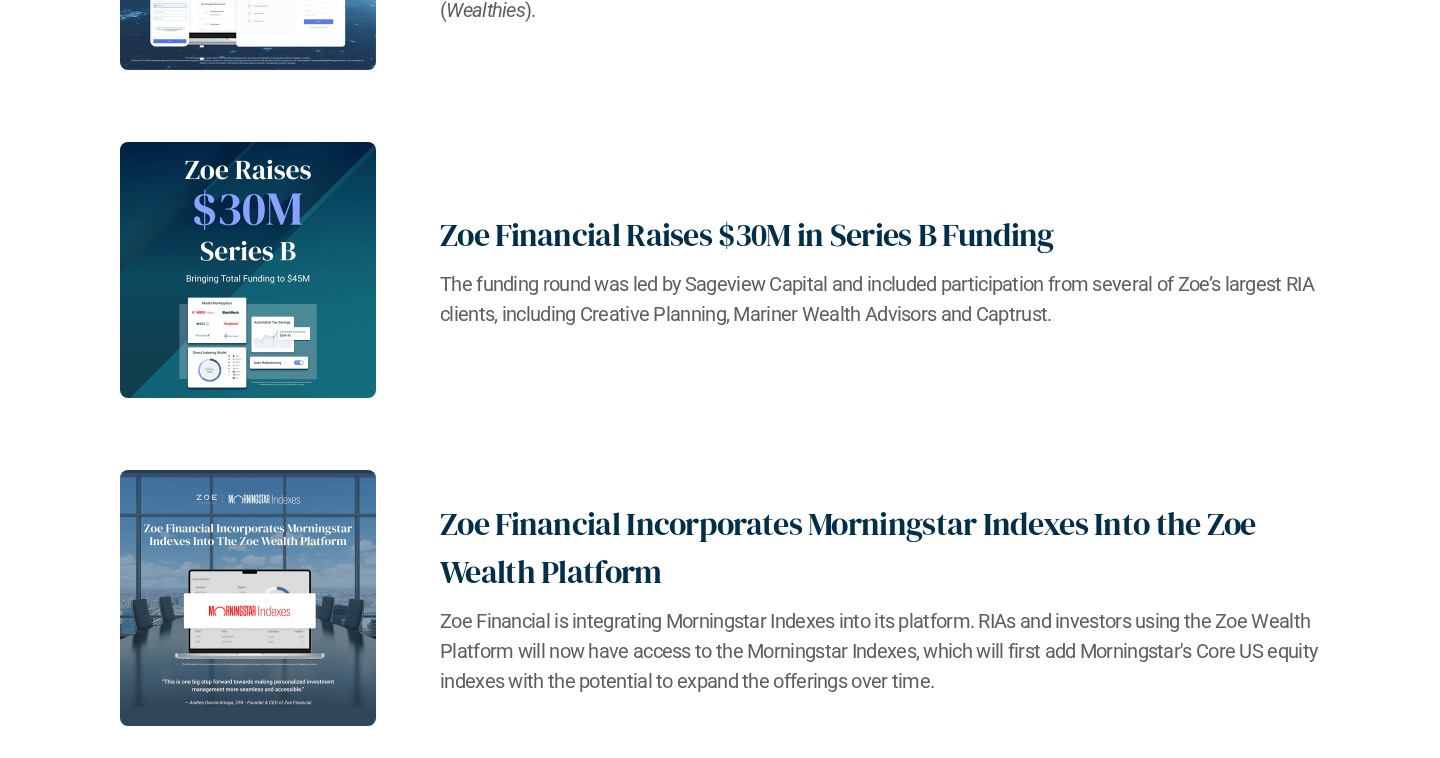 scroll, scrollTop: 744, scrollLeft: 0, axis: vertical 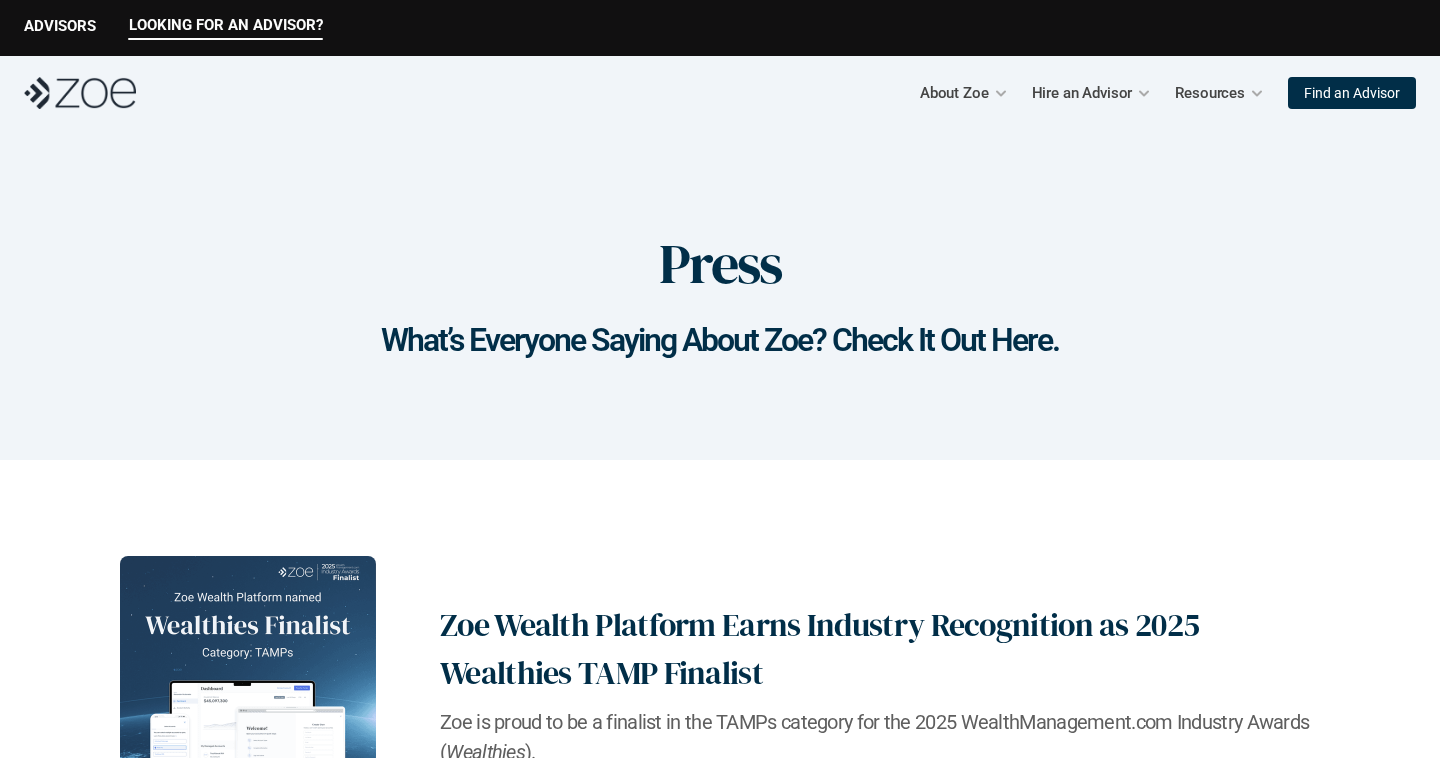 click on "Find an Advisor" at bounding box center (1352, 93) 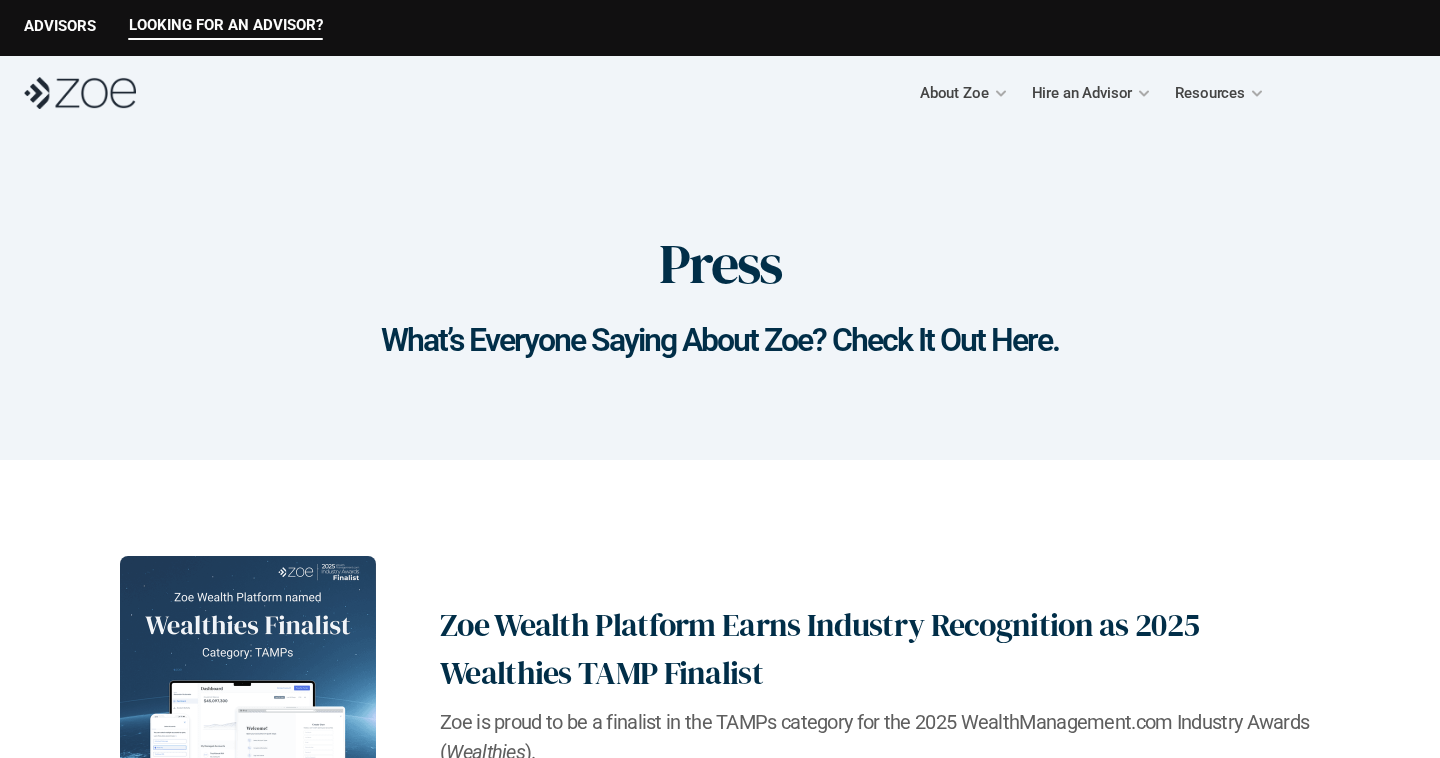 scroll, scrollTop: 0, scrollLeft: 0, axis: both 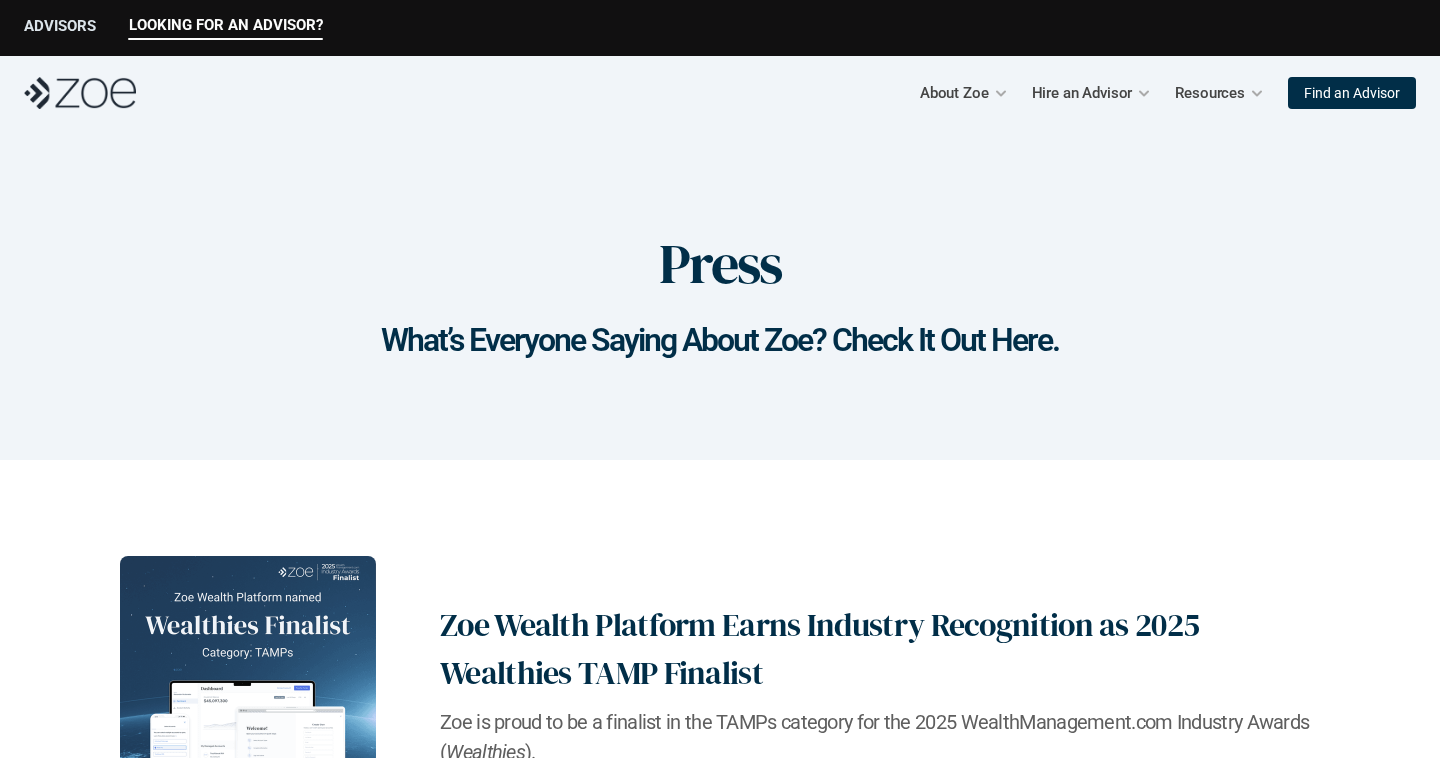 click on "ADVISORS" at bounding box center (60, 26) 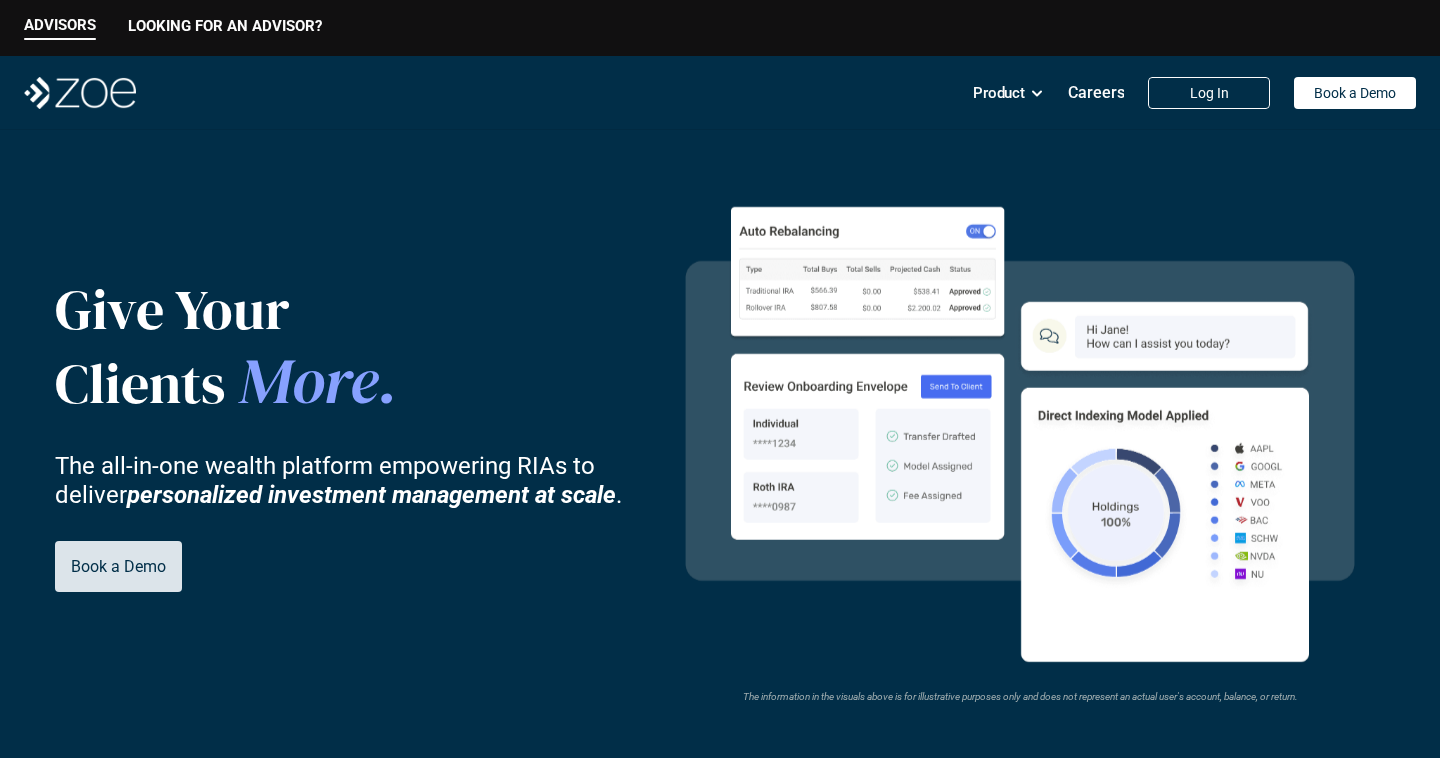 click on "Book a Demo" at bounding box center (118, 566) 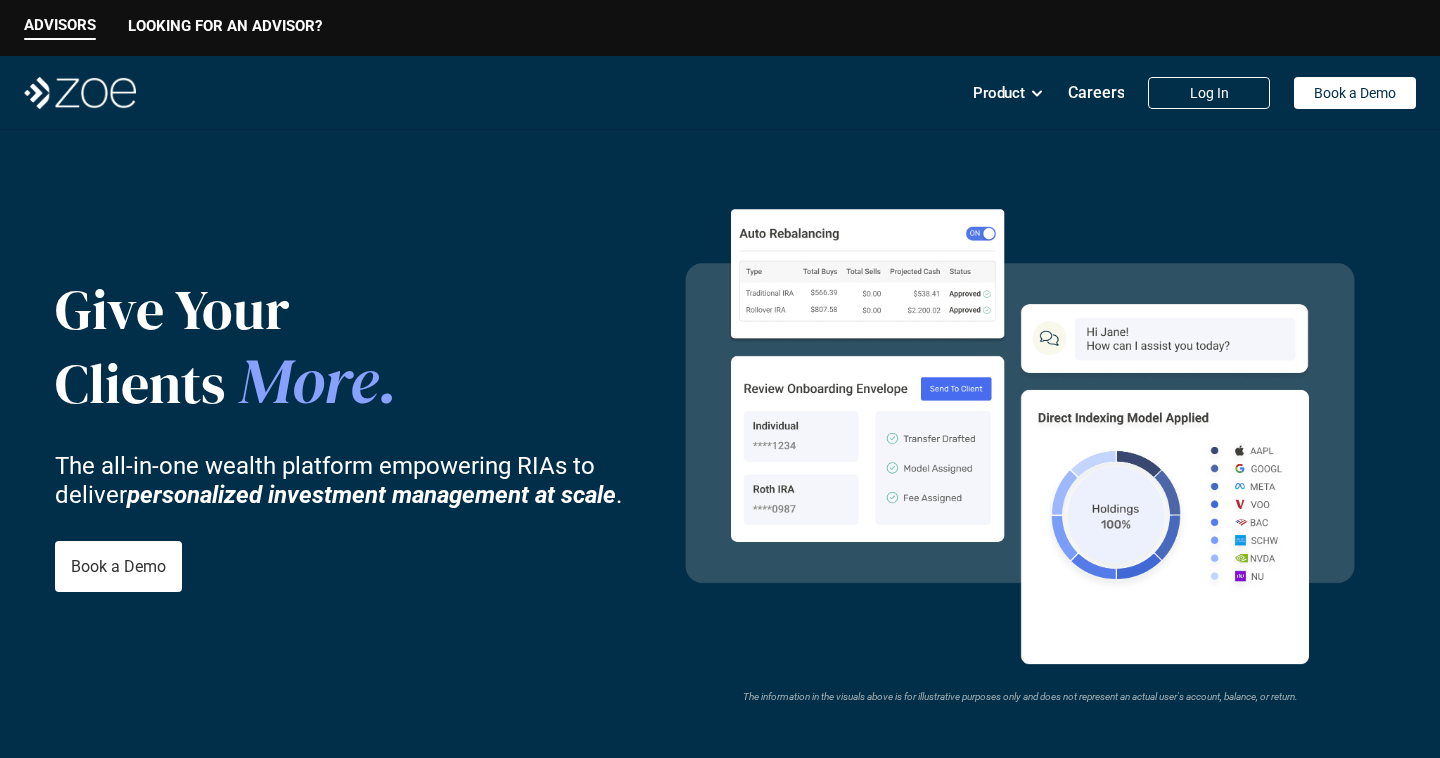 click on "Give Your Clients More . The all-in-one wealth platform empowering RIAs to deliver personalized investment management at scale . Book a Demo" at bounding box center (355, 434) 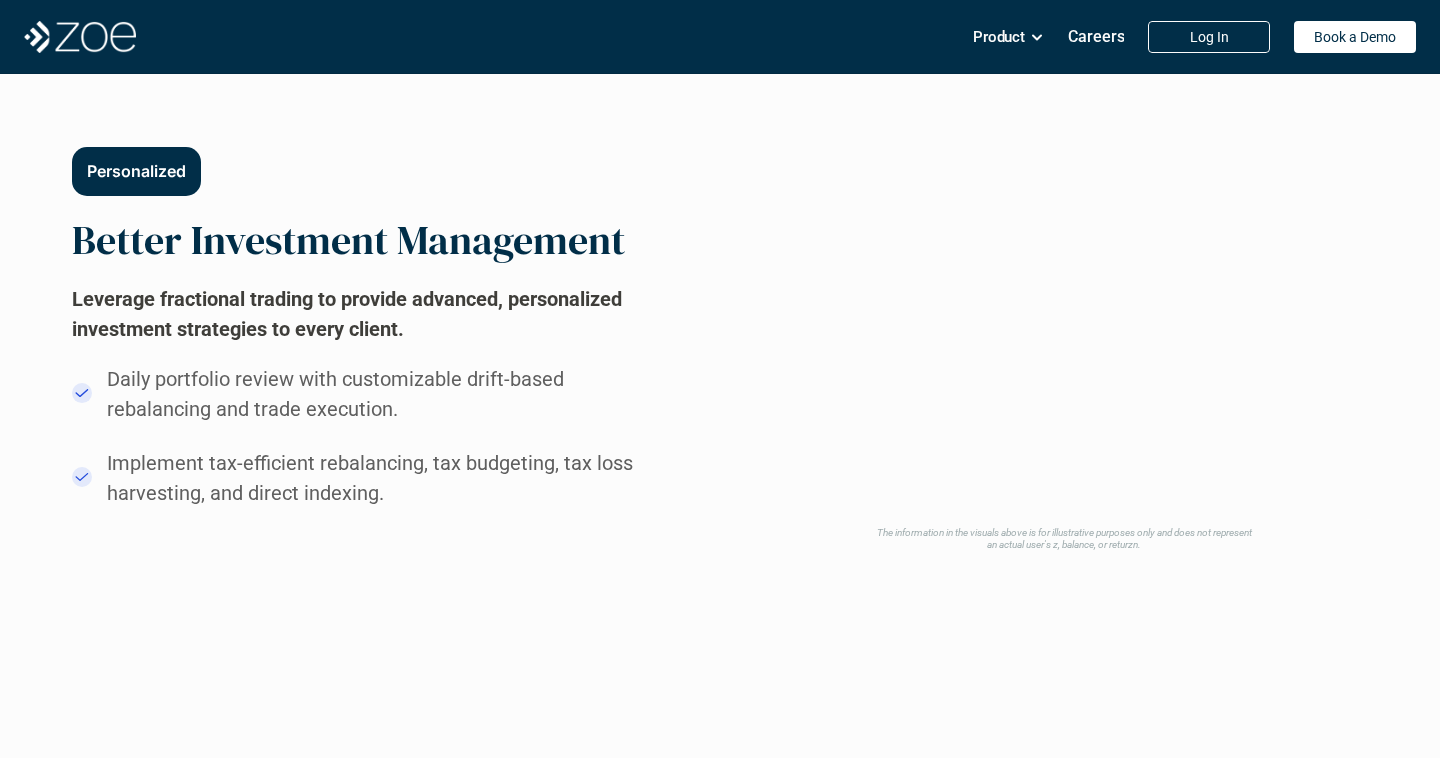 scroll, scrollTop: 1109, scrollLeft: 0, axis: vertical 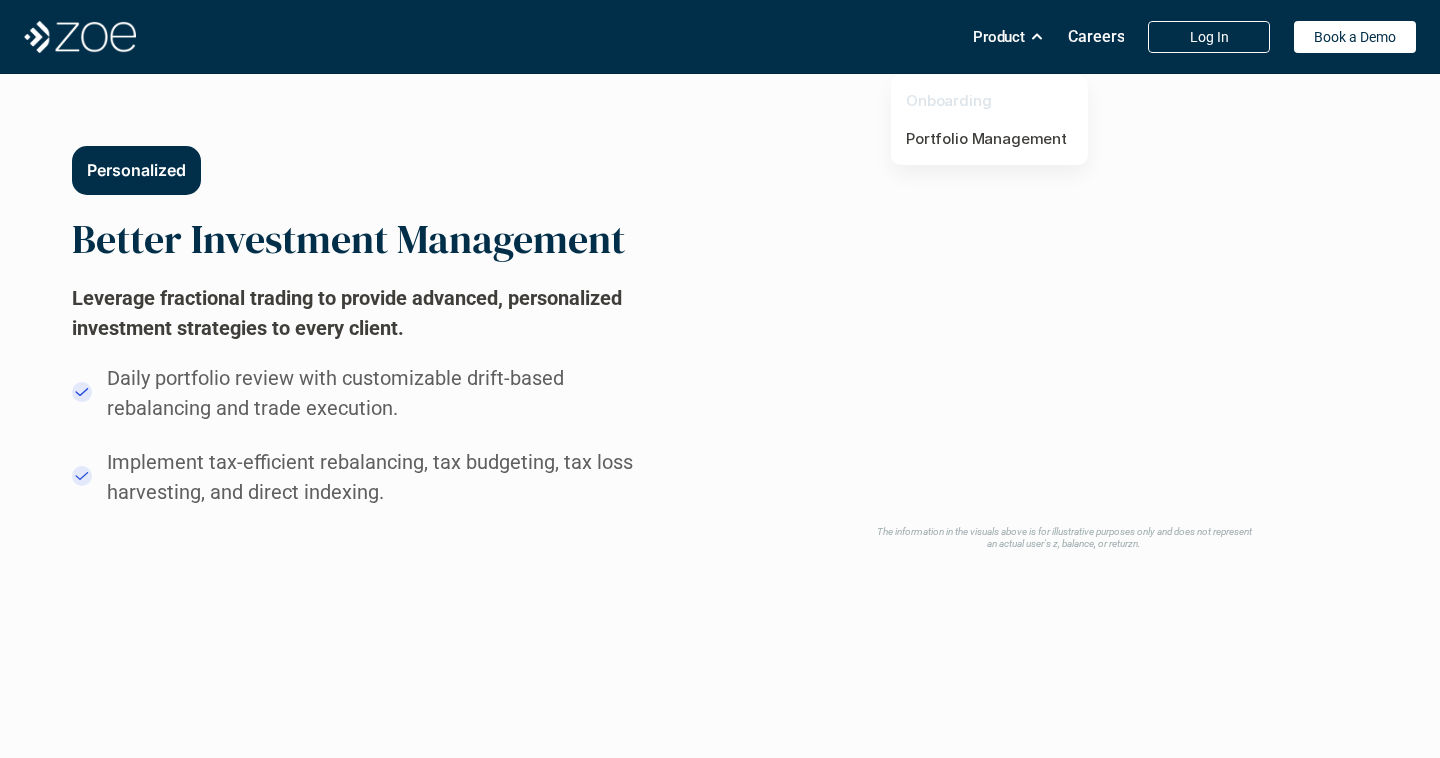 click on "Onboarding" at bounding box center (949, 100) 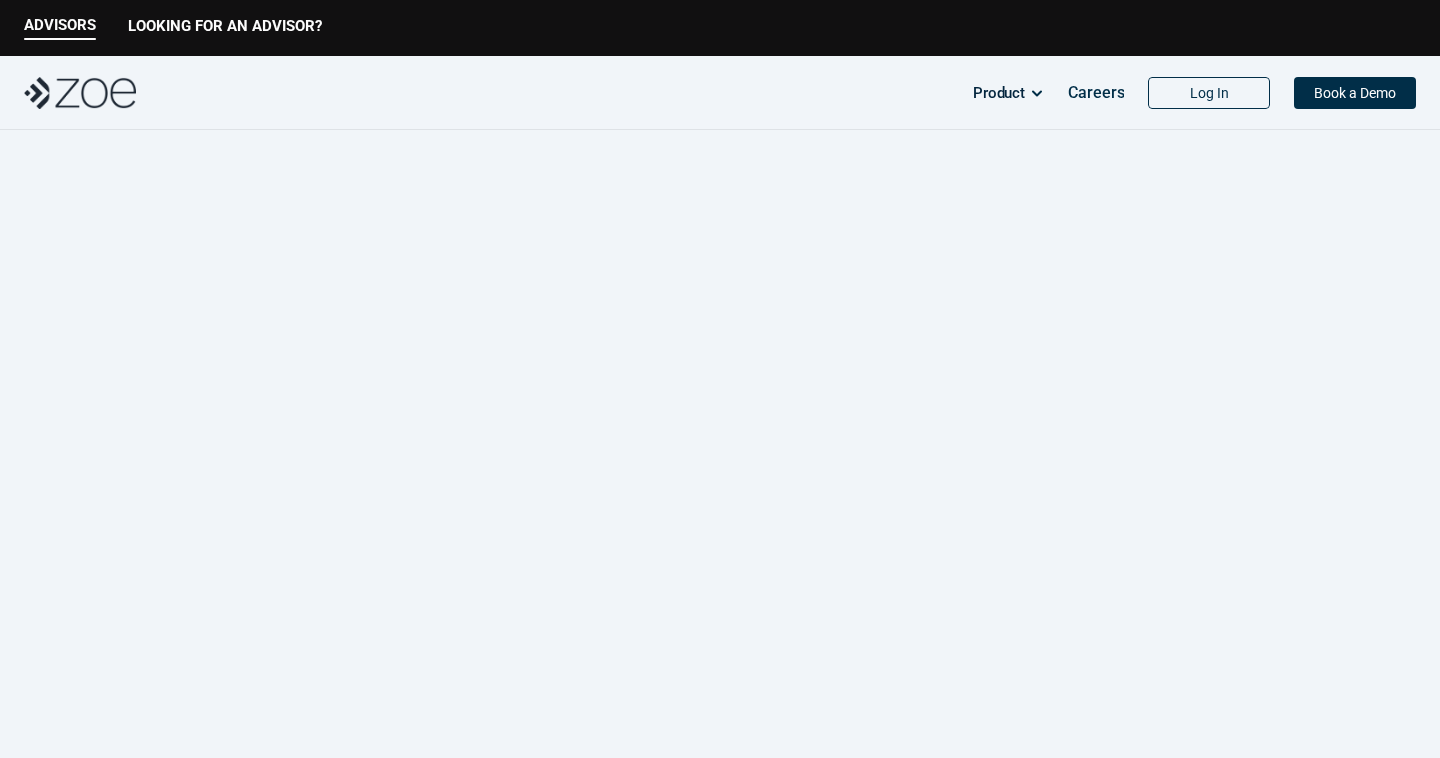 scroll, scrollTop: 0, scrollLeft: 0, axis: both 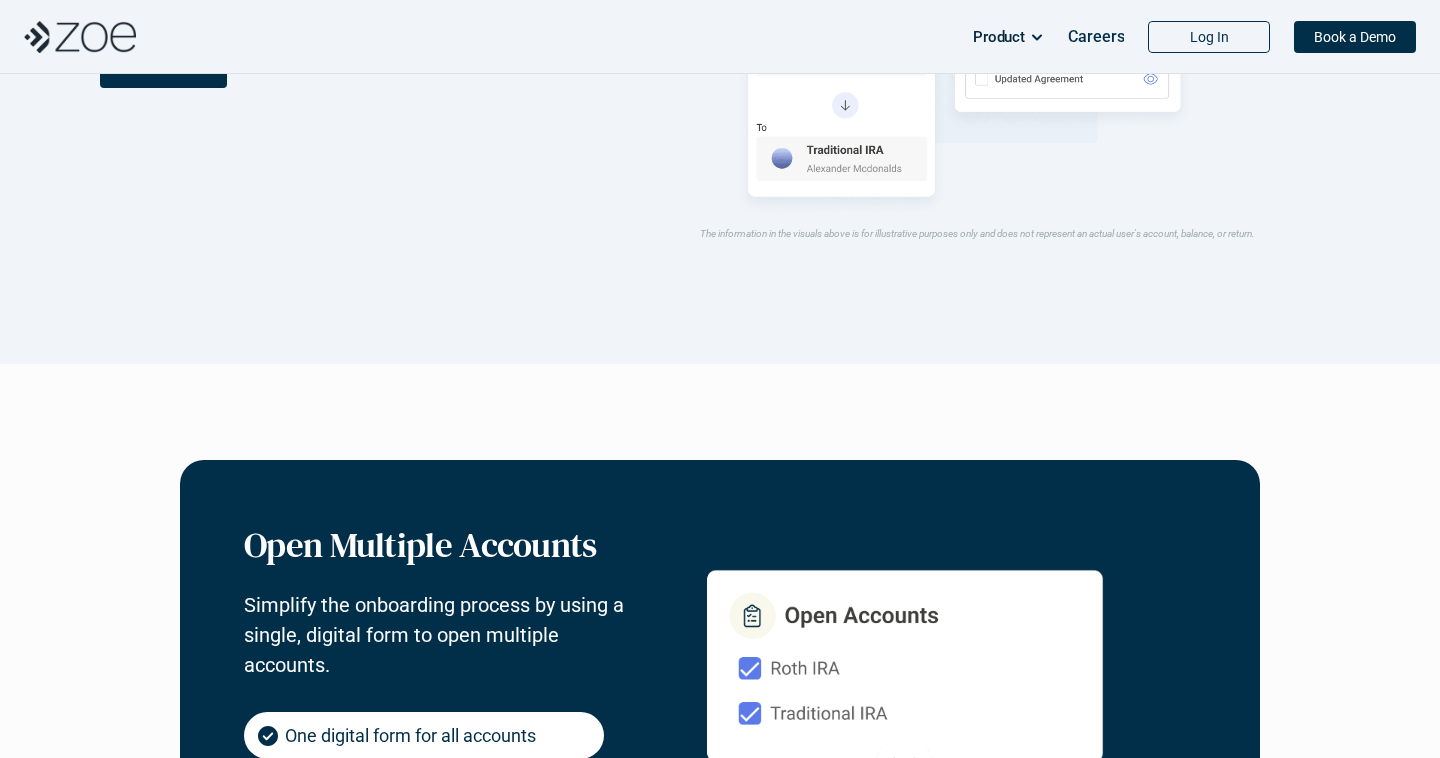 click on "Open Multiple Accounts Simplify the onboarding process by using a single, digital form to open multiple accounts. One digital form for all accounts Open brokerage, retirement, and more New accounts processed in minutes The information in the visuals above is for illustrative purposes only and does not represent  an actual user's account, balance, or return.  The information in the visuals above is for illustrative purposes only and does not represent  an actual user's , balance, or return.  Digital Account Funding Get client accounts funded faster by digitally initiating transfers within the onboarding process.  Initiate cash or account transfers Connect external bank accounts View rollover details Advisory Agreements Include your advisory agreement to be signed within the account opening form to create an easy, all-in-one experience for your clients. Client details automatically populate RIA and Advisor ADVs delivered Collect e-signatures seamlessly an actual user's , balance, or return.  Real time support" at bounding box center (720, 2045) 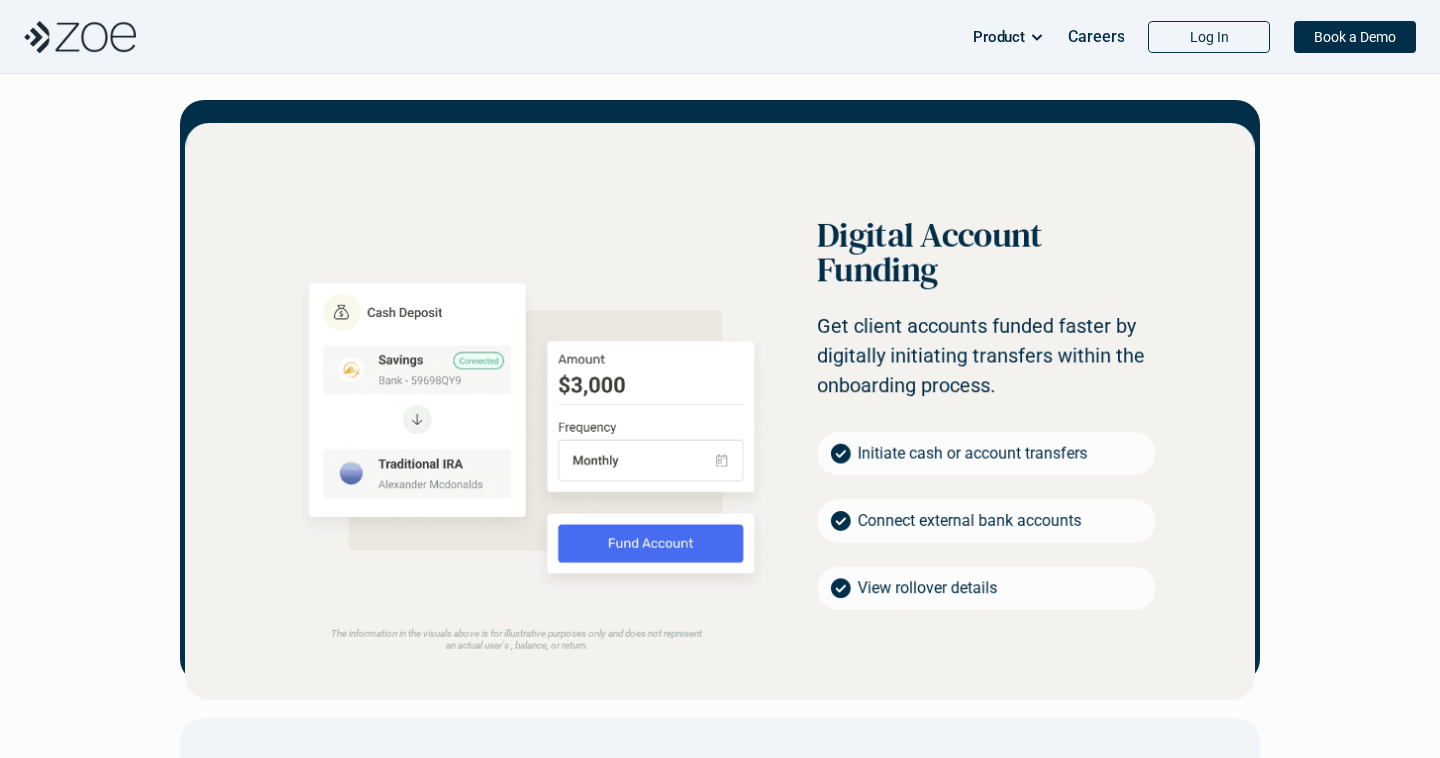 scroll, scrollTop: 1563, scrollLeft: 0, axis: vertical 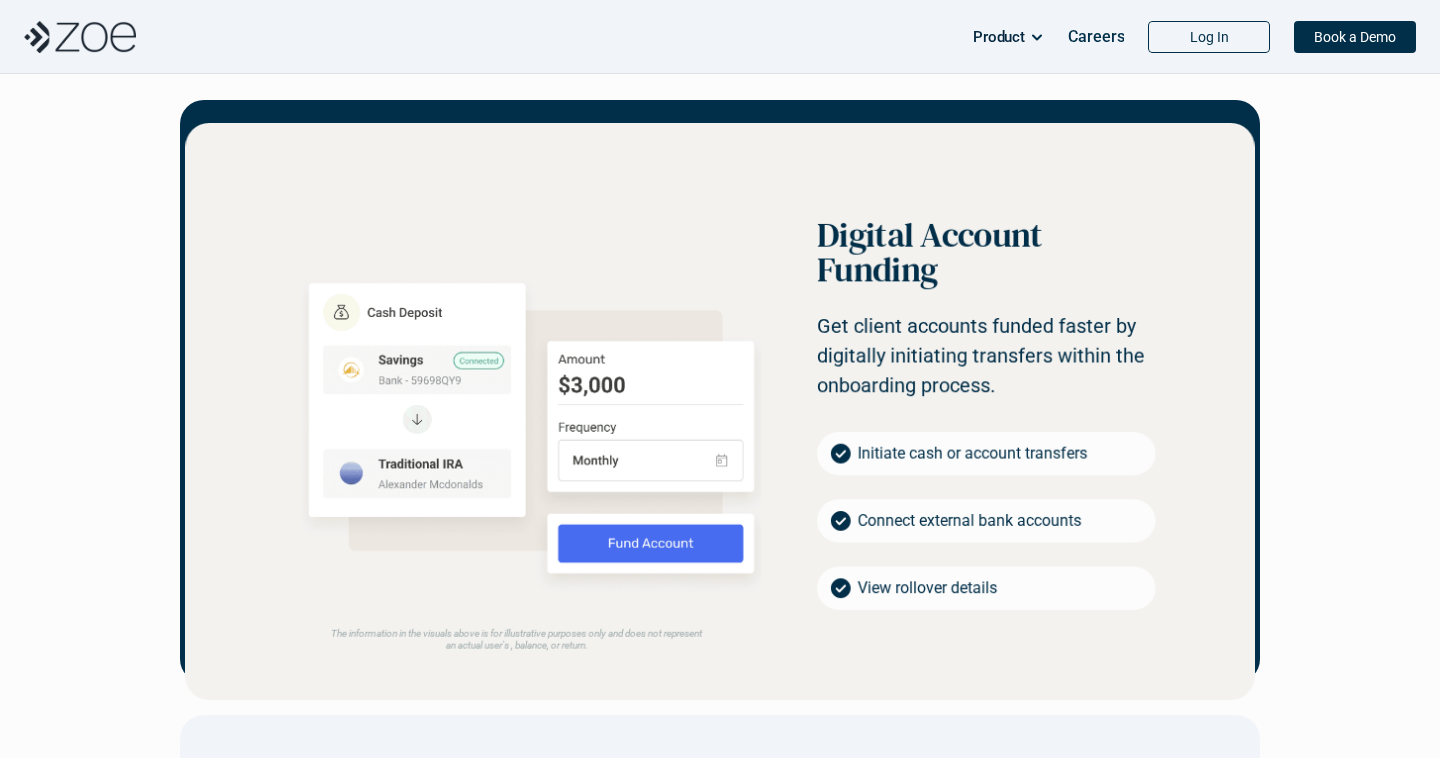 click on "Open Multiple Accounts Simplify the onboarding process by using a single, digital form to open multiple accounts. One digital form for all accounts Open brokerage, retirement, and more New accounts processed in minutes The information in the visuals above is for illustrative purposes only and does not represent  an actual user's account, balance, or return.  The information in the visuals above is for illustrative purposes only and does not represent  an actual user's , balance, or return.  Digital Account Funding Get client accounts funded faster by digitally initiating transfers within the onboarding process.  Initiate cash or account transfers Connect external bank accounts View rollover details Advisory Agreements Include your advisory agreement to be signed within the account opening form to create an easy, all-in-one experience for your clients. Client details automatically populate RIA and Advisor ADVs delivered Collect e-signatures seamlessly an actual user's , balance, or return.  Real time support" at bounding box center [720, 1006] 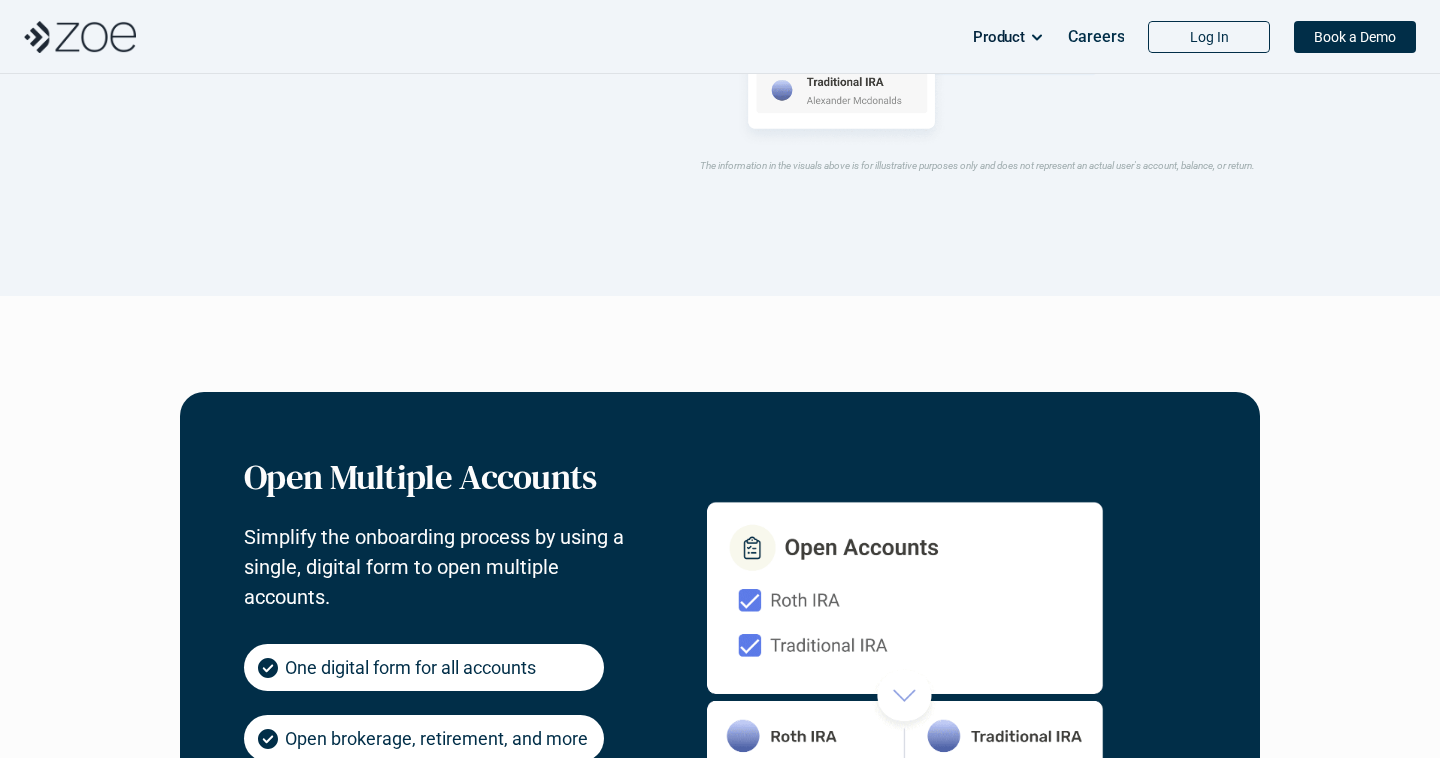scroll, scrollTop: 0, scrollLeft: 0, axis: both 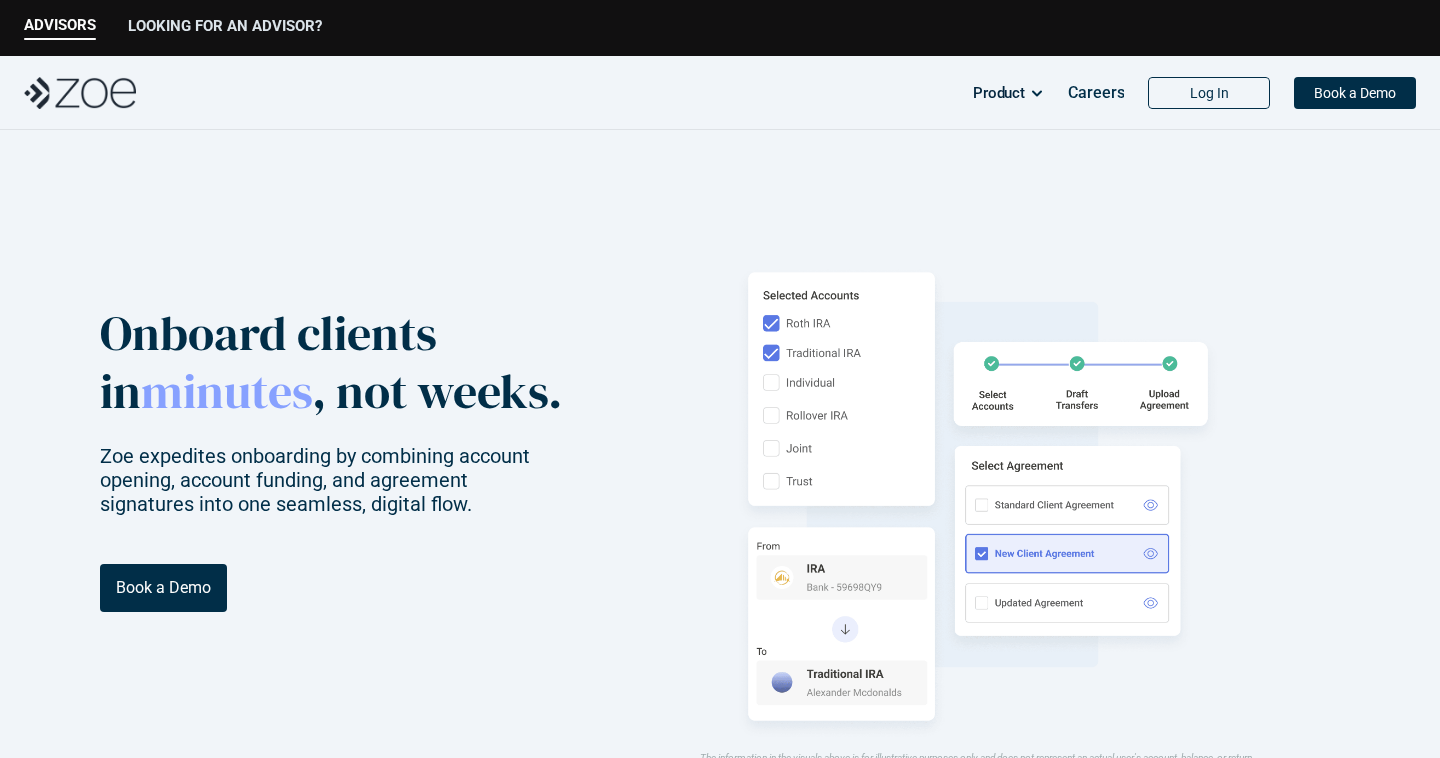 click on "LOOKING FOR AN ADVISOR?" at bounding box center [225, 26] 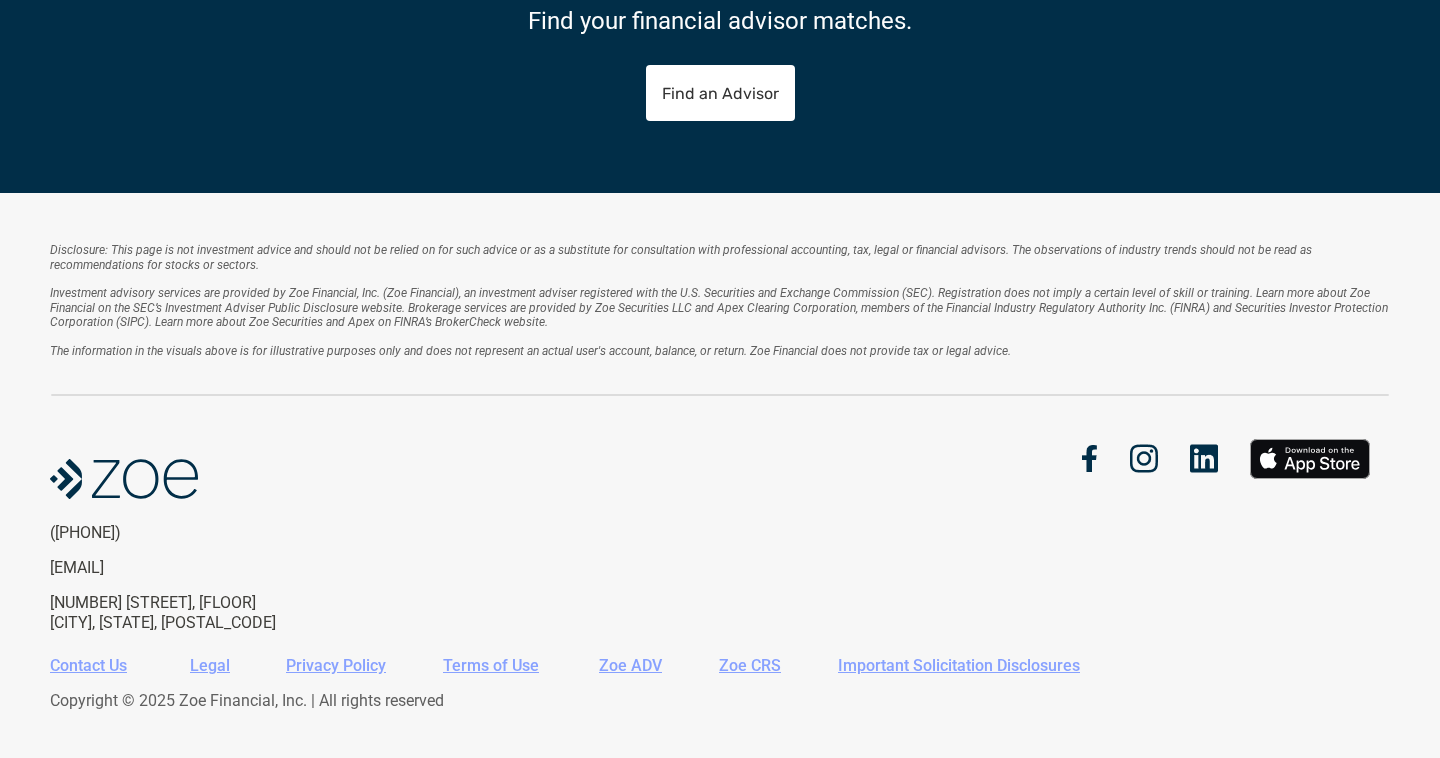 scroll, scrollTop: 4312, scrollLeft: 0, axis: vertical 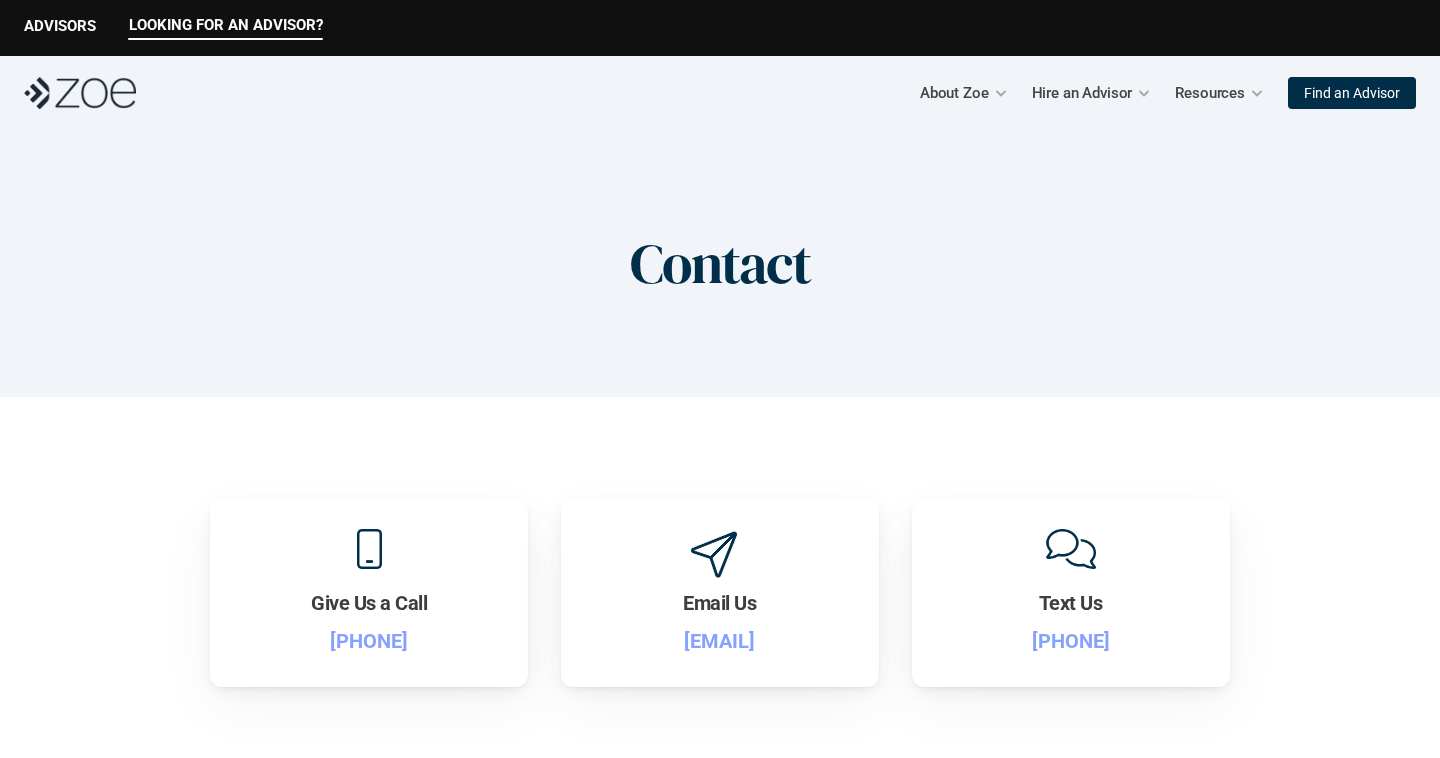 click on "Give Us a Call [PHONE] Email Us [EMAIL] Text Us [PHONE]" at bounding box center (720, 585) 